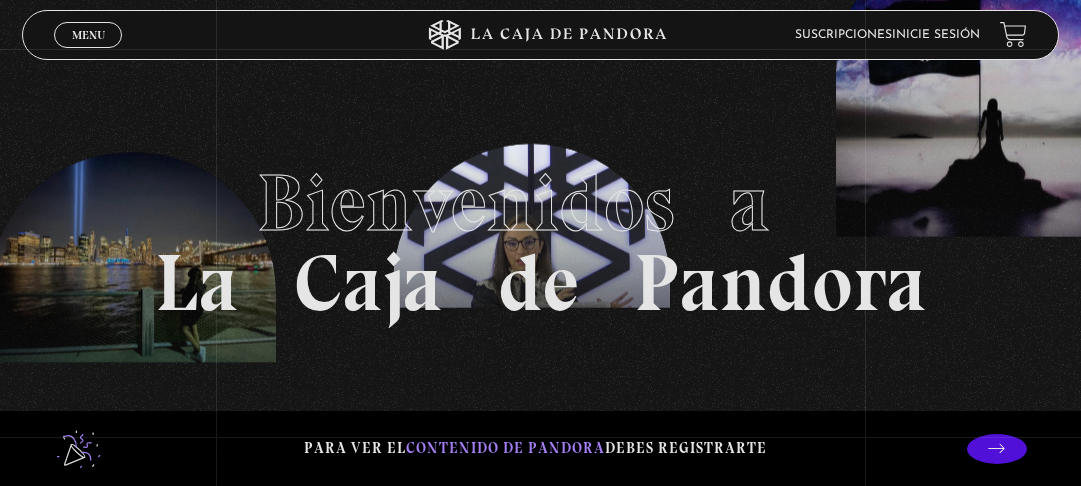 scroll, scrollTop: 0, scrollLeft: 0, axis: both 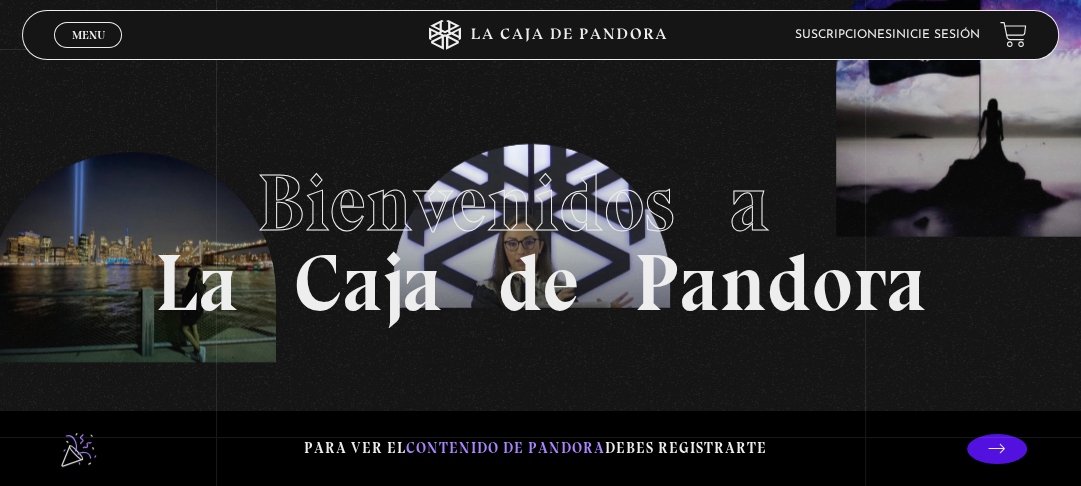 click on "Inicie sesión" at bounding box center (936, 34) 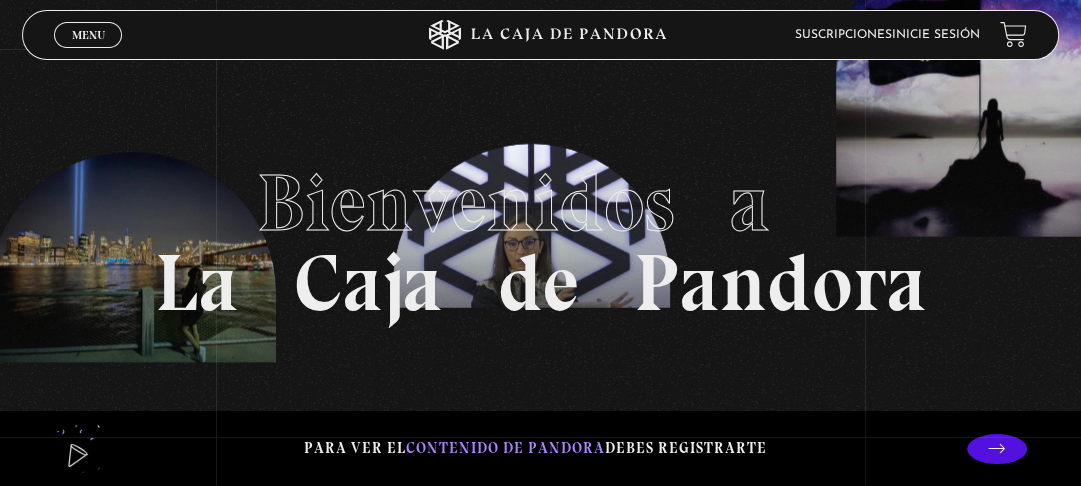 click on "Inicie sesión" at bounding box center (936, 35) 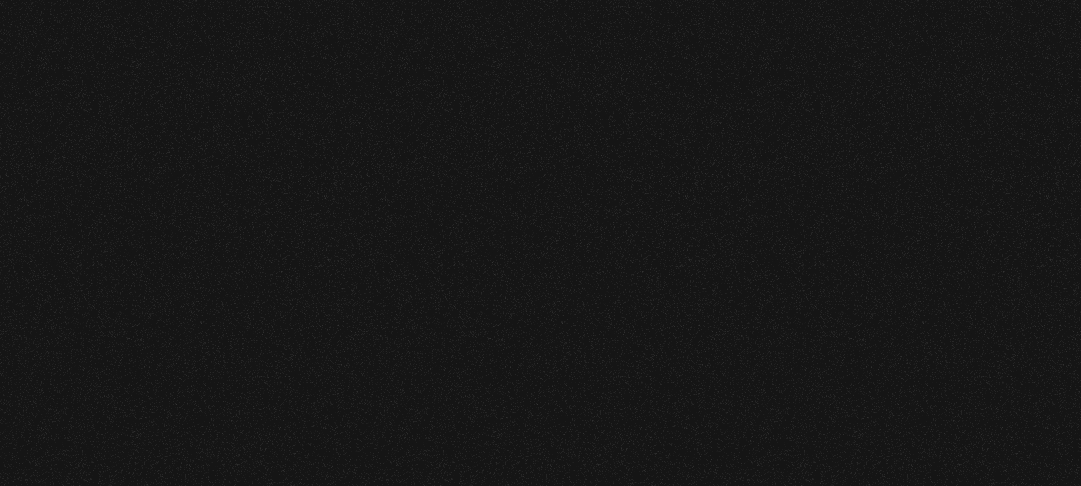 scroll, scrollTop: 0, scrollLeft: 0, axis: both 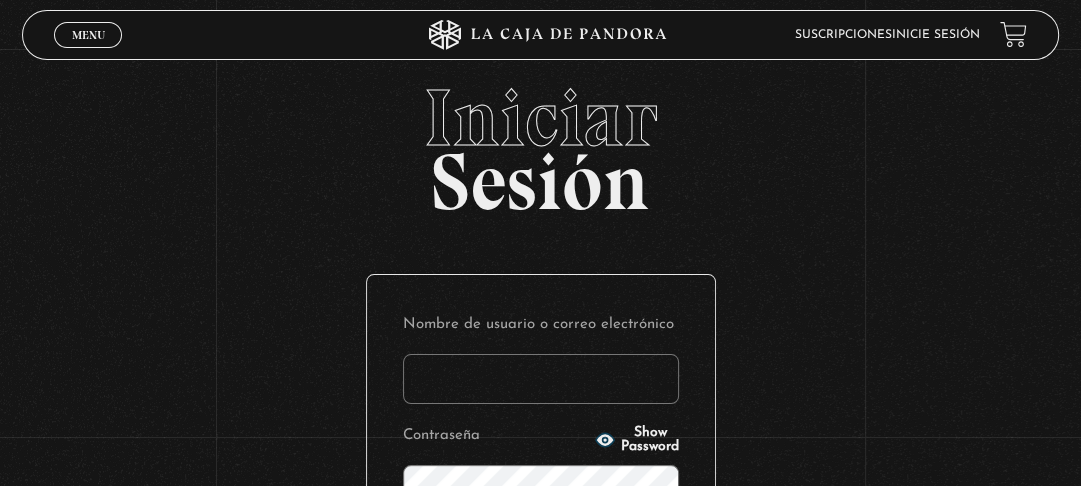type on "pxndcaraya@gmail.com" 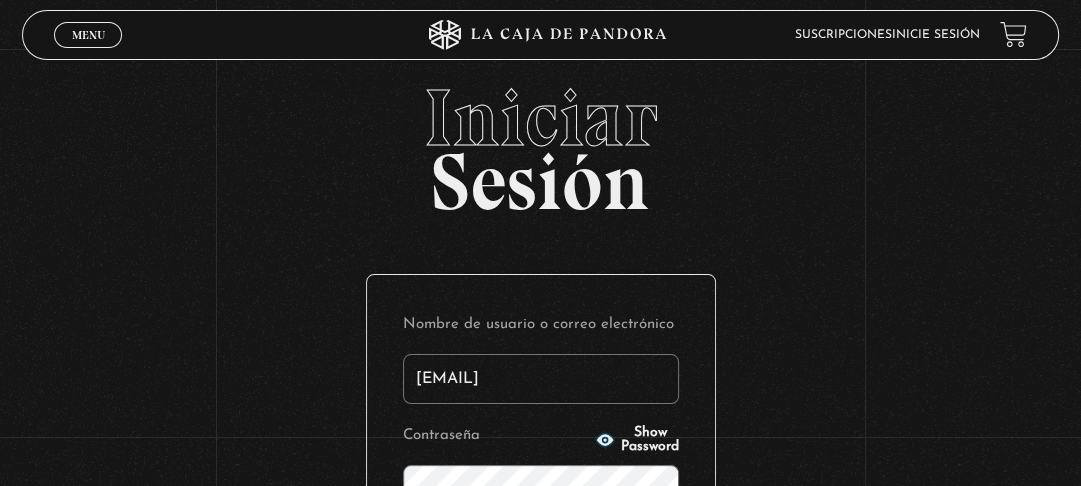scroll, scrollTop: 355, scrollLeft: 0, axis: vertical 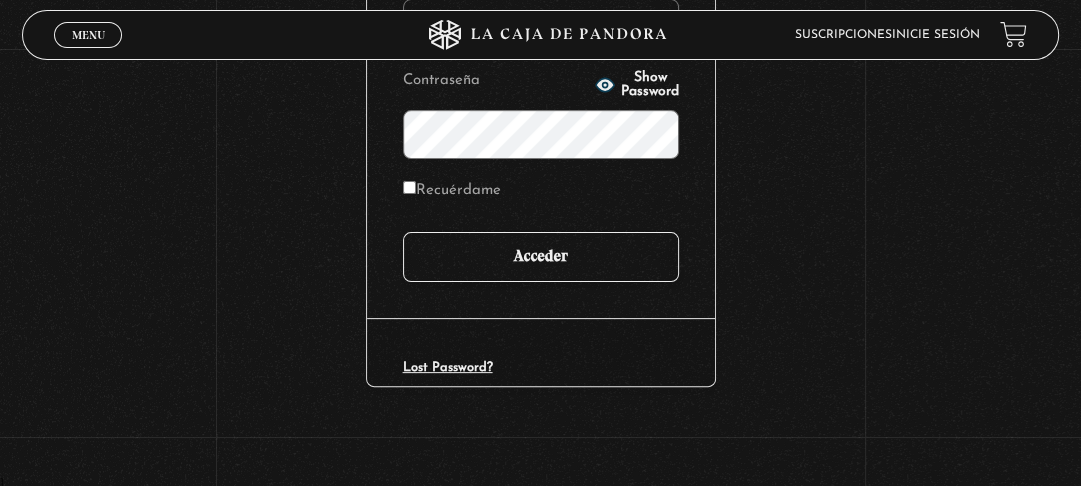 click on "Acceder" at bounding box center [541, 257] 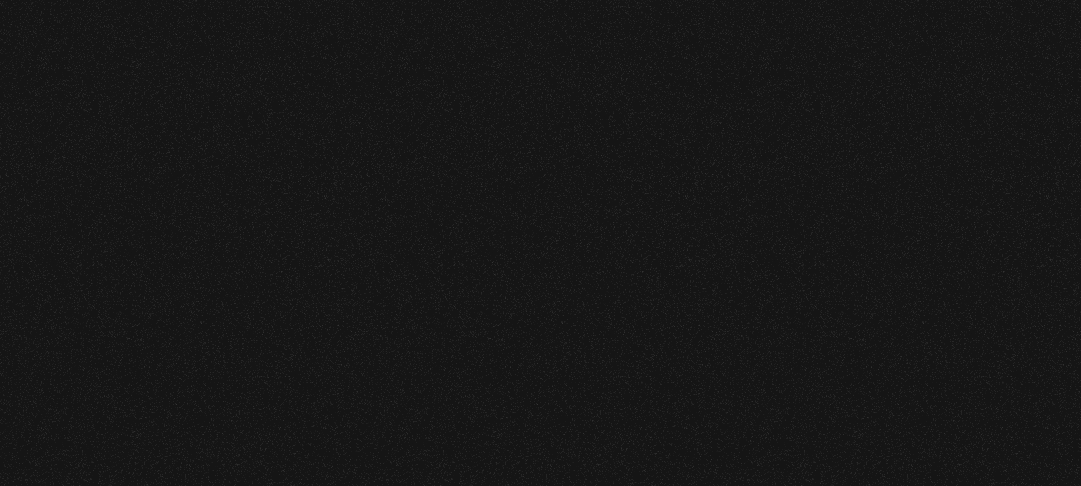 scroll, scrollTop: 0, scrollLeft: 0, axis: both 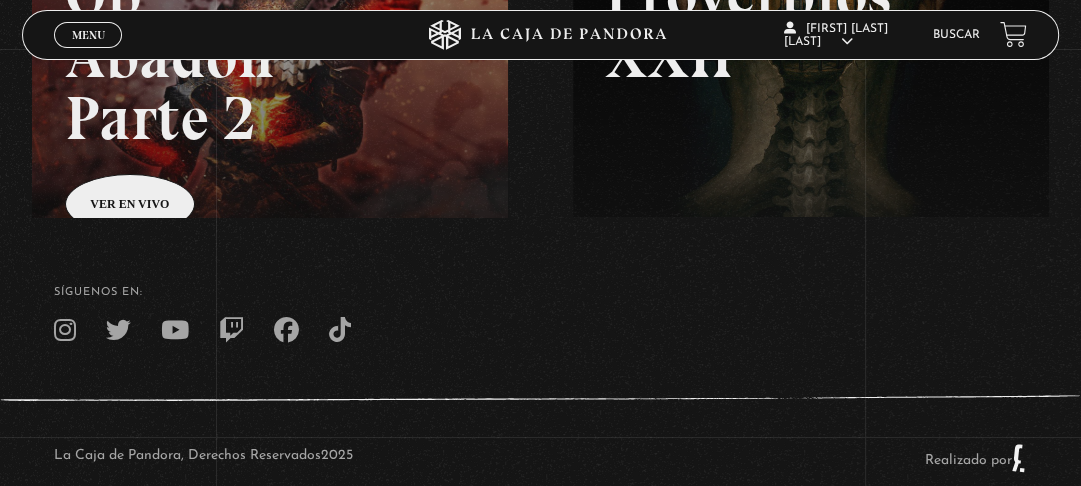 click on "Menu" at bounding box center (88, 35) 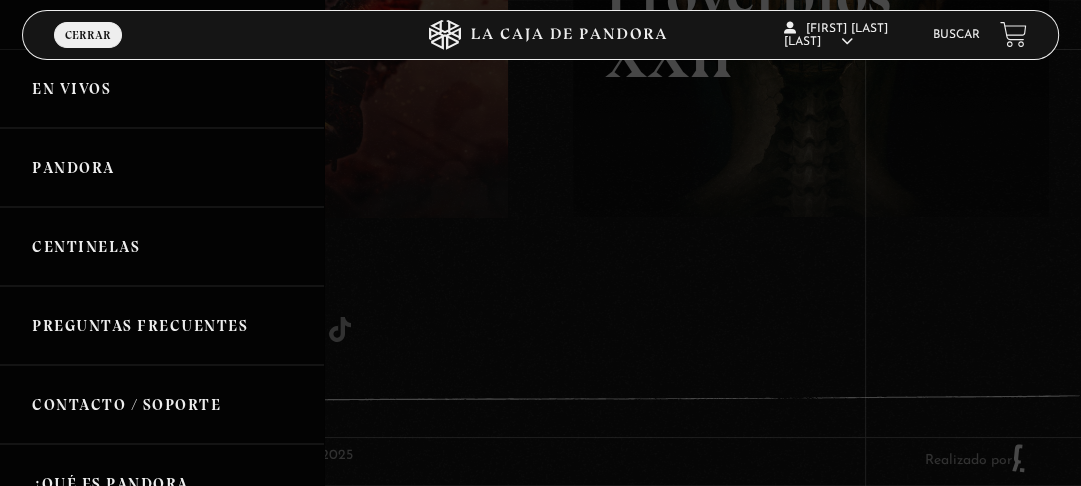 click on "Pandora" at bounding box center [162, 167] 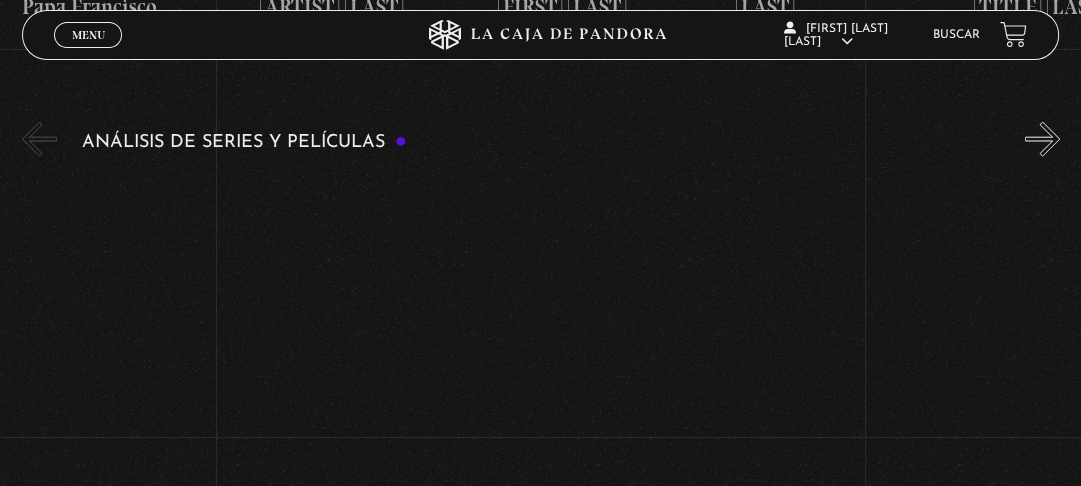scroll, scrollTop: 3232, scrollLeft: 0, axis: vertical 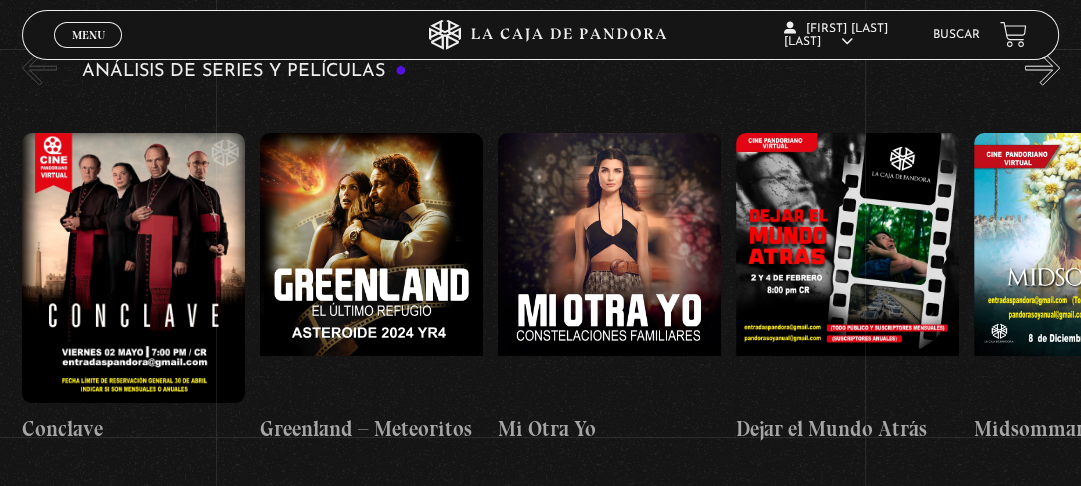 click on "»" at bounding box center (1042, 68) 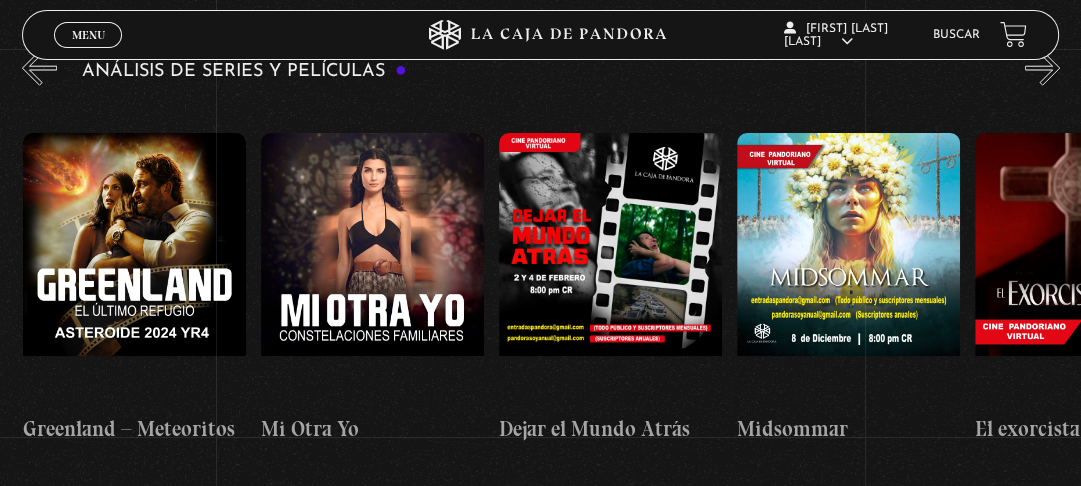 click on "»" at bounding box center (1042, 68) 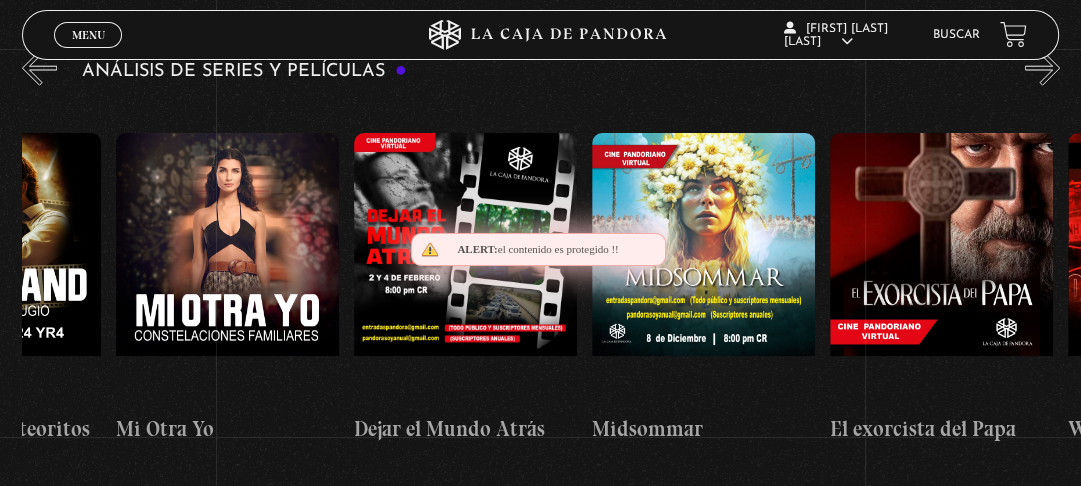 click on "»" at bounding box center [1042, 68] 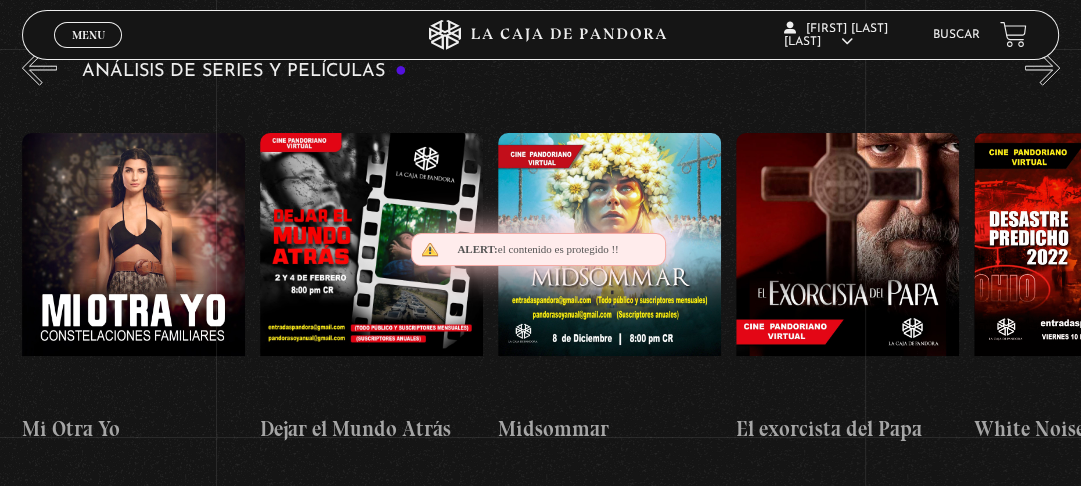click on "»" at bounding box center [1042, 68] 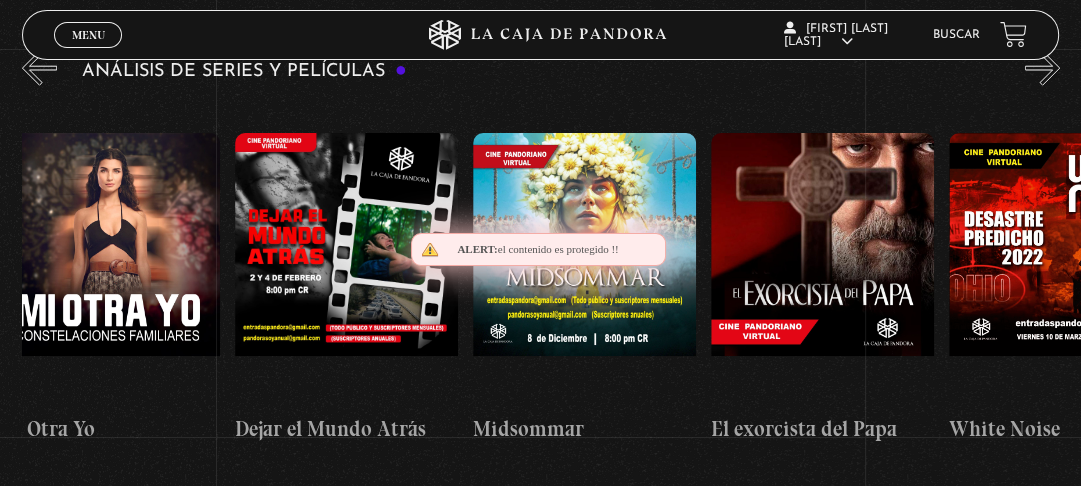 click on "»" at bounding box center [1042, 68] 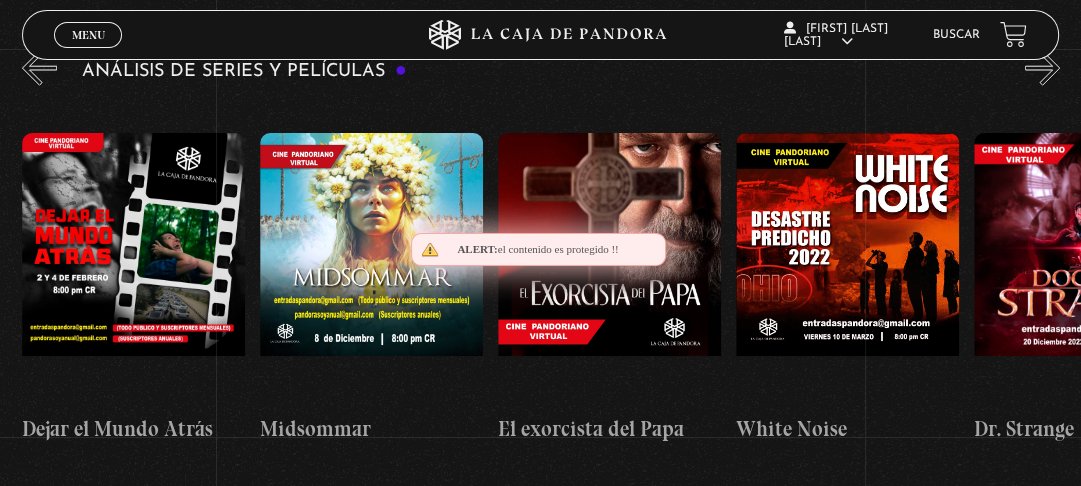 click on "»" at bounding box center (1042, 68) 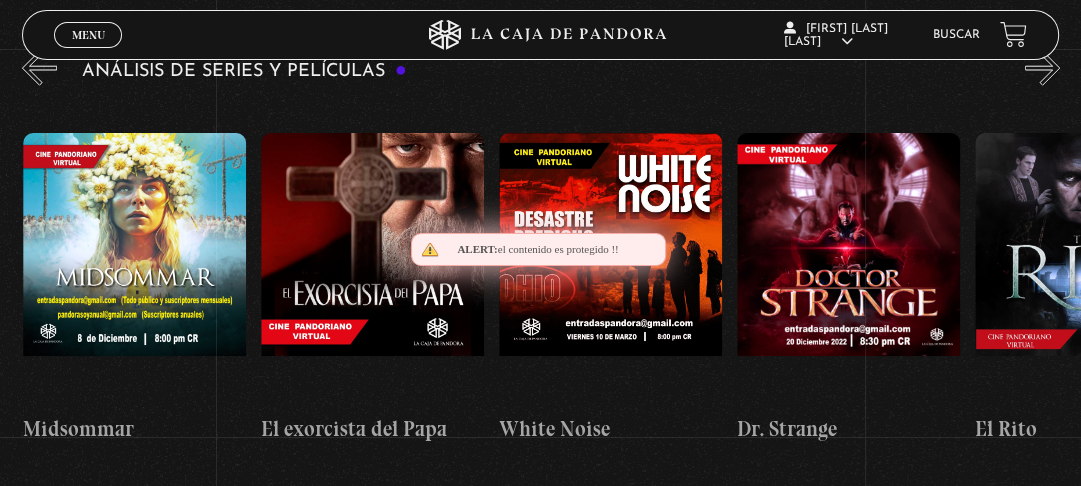 scroll, scrollTop: 0, scrollLeft: 952, axis: horizontal 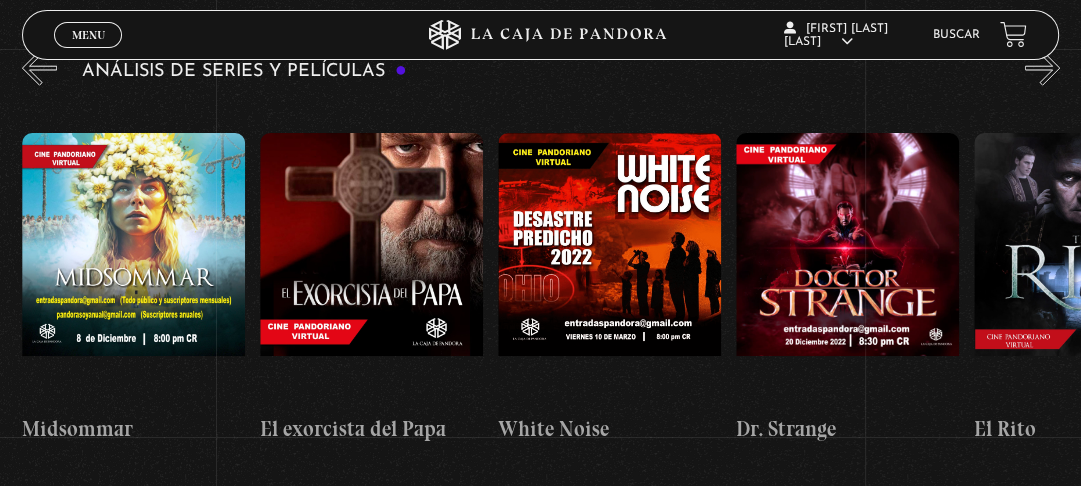 click on "Buscar" at bounding box center (956, 35) 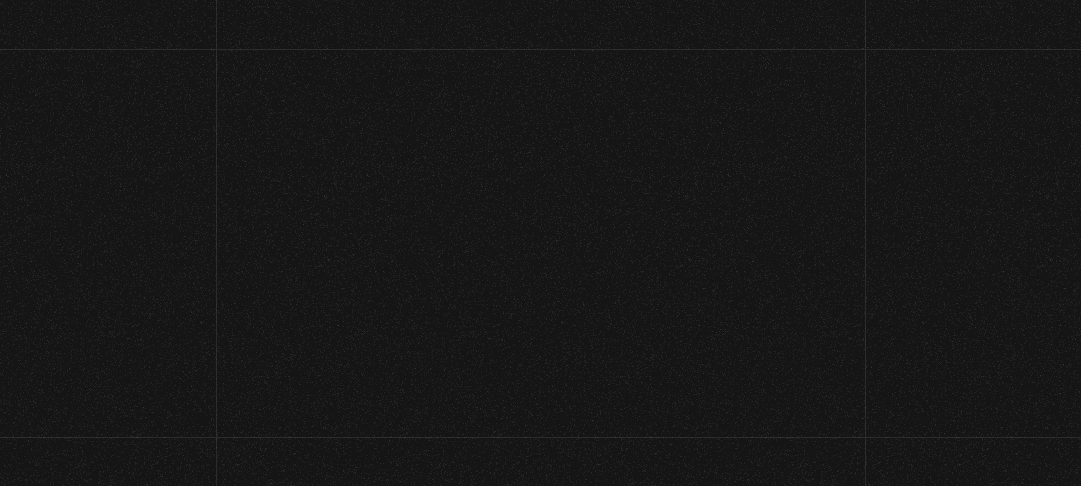 scroll, scrollTop: 0, scrollLeft: 0, axis: both 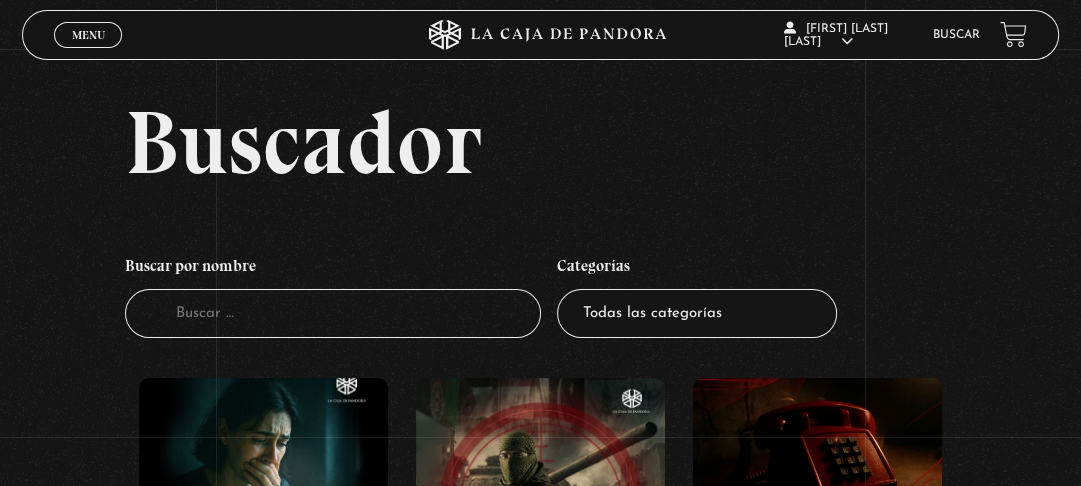 click on "Buscador" at bounding box center (332, 313) 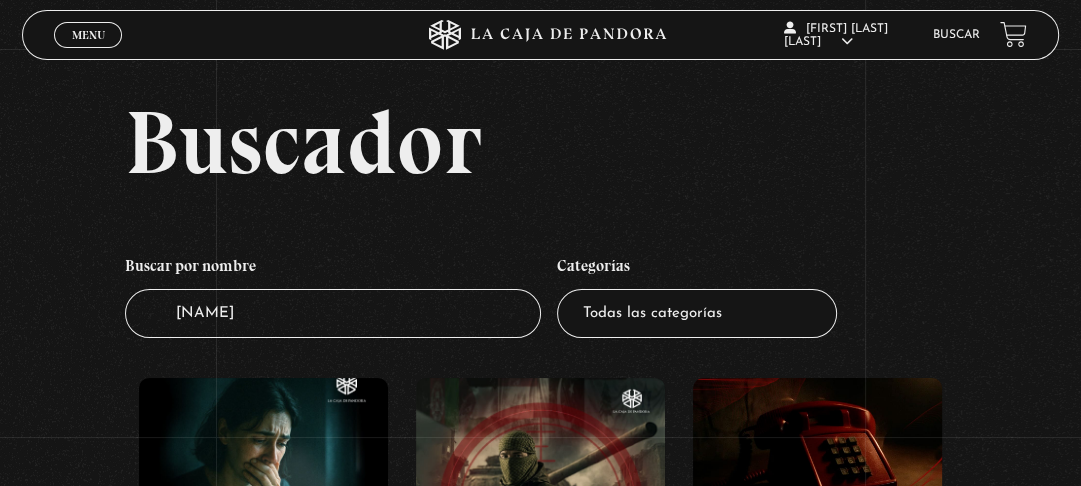 type on "[NAME]" 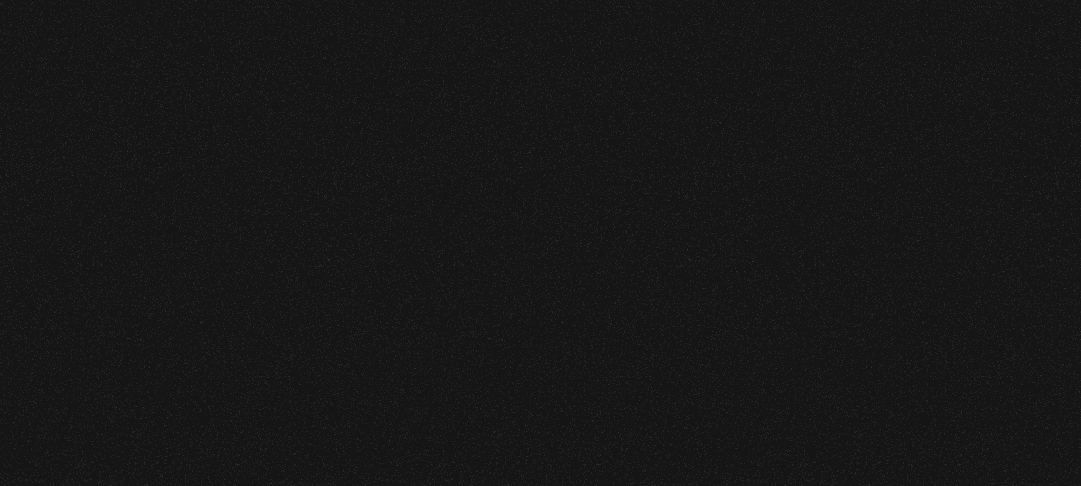 scroll, scrollTop: 0, scrollLeft: 0, axis: both 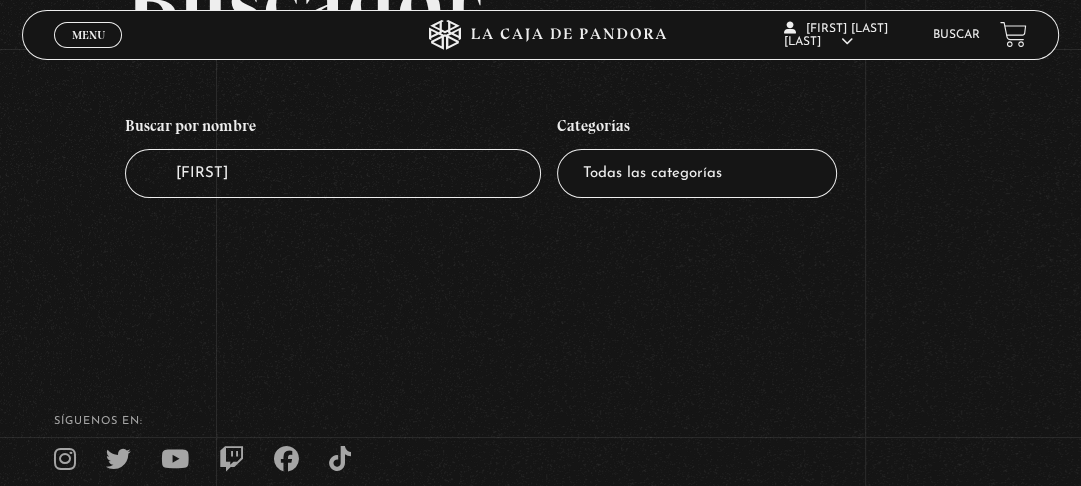 click on "anabelle" at bounding box center (332, 173) 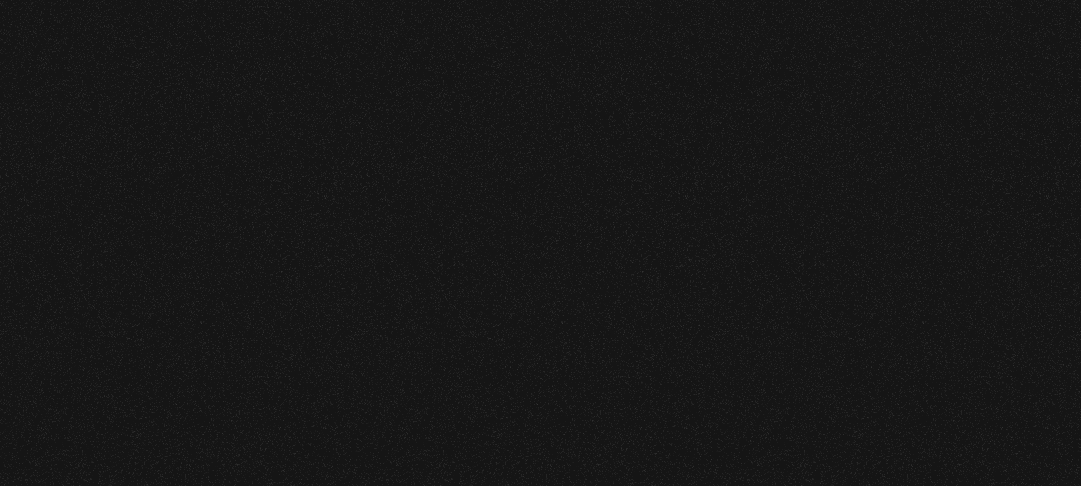 scroll, scrollTop: 0, scrollLeft: 0, axis: both 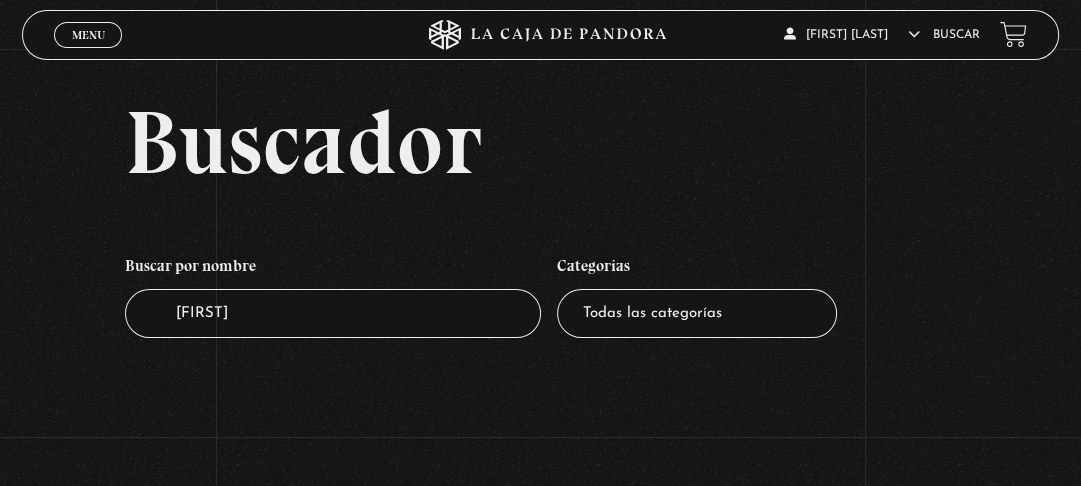 click on "Menu" at bounding box center [88, 35] 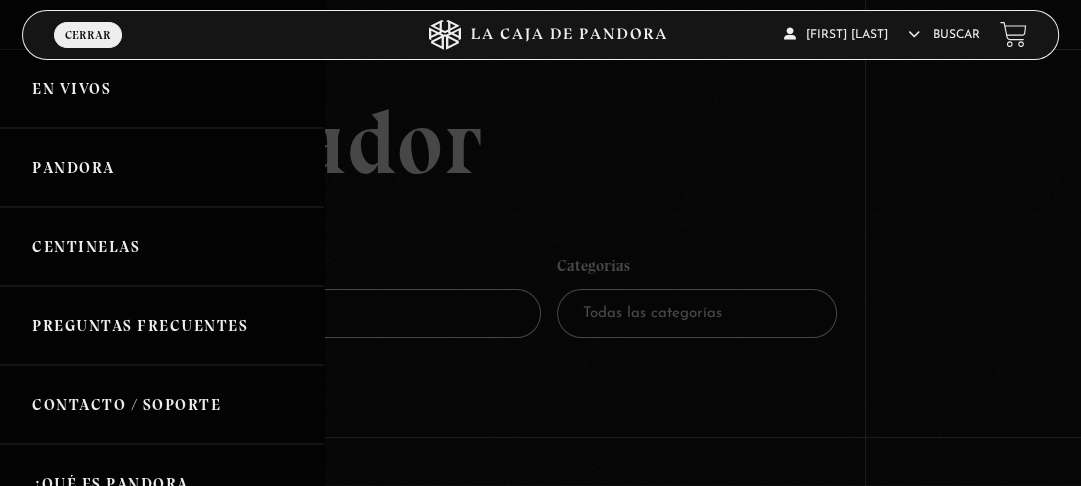 click on "En vivos" at bounding box center [162, 88] 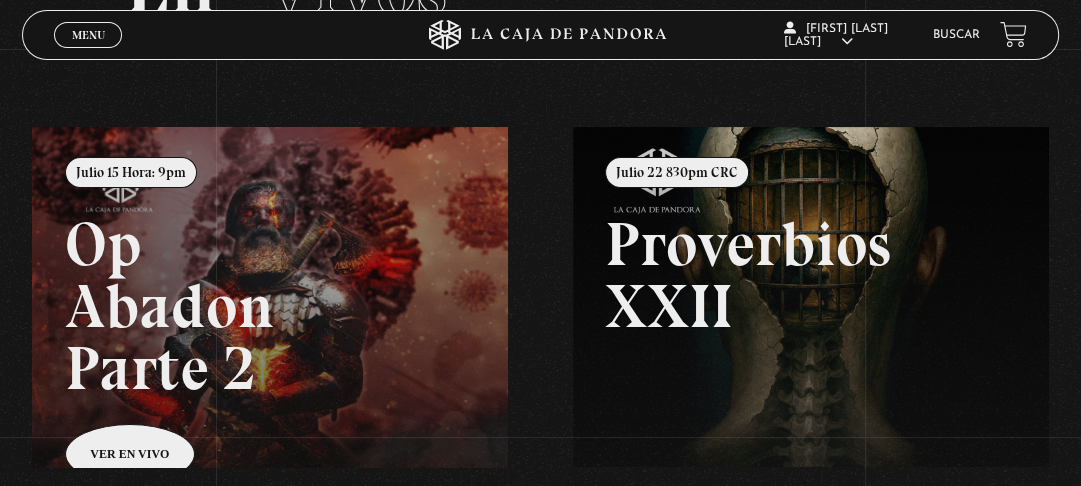 scroll, scrollTop: 152, scrollLeft: 0, axis: vertical 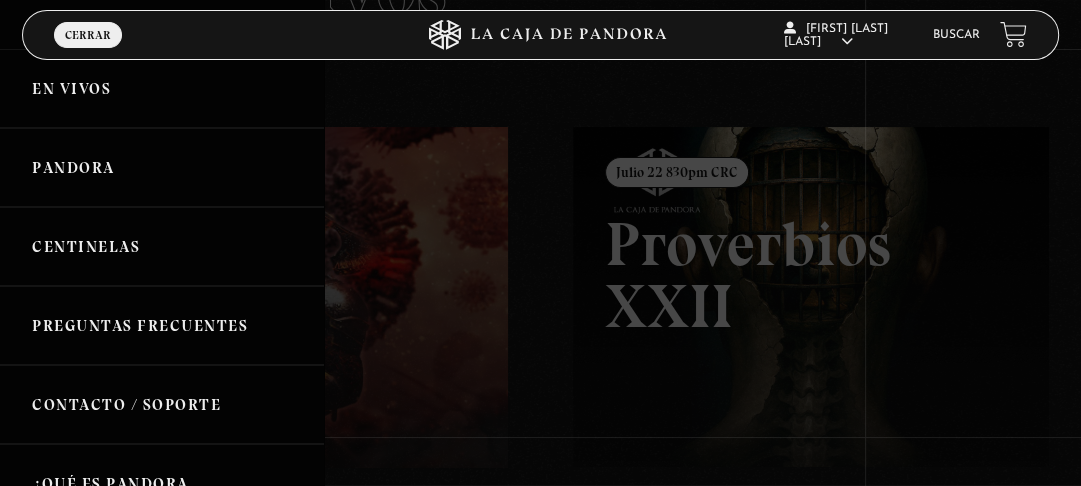 click on "Pandora" at bounding box center [162, 167] 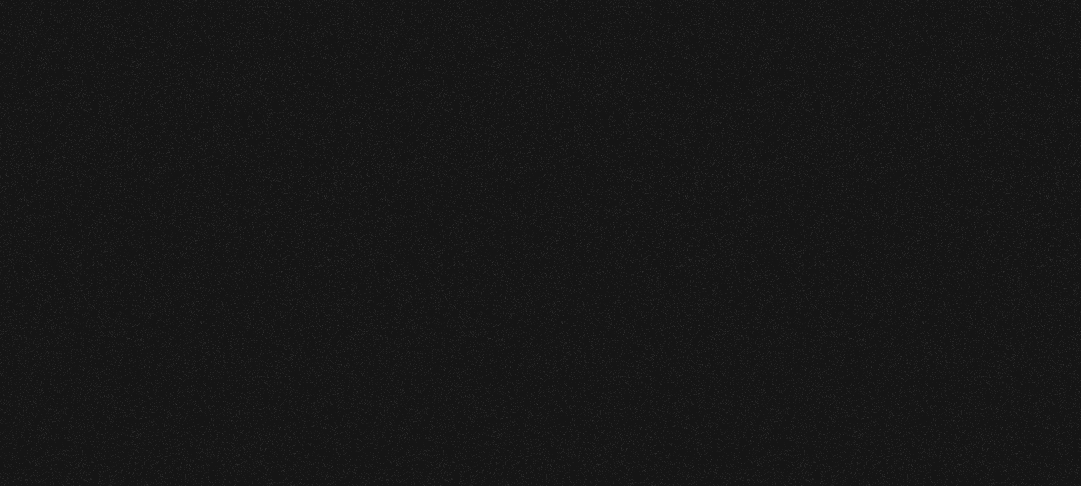 scroll, scrollTop: 0, scrollLeft: 0, axis: both 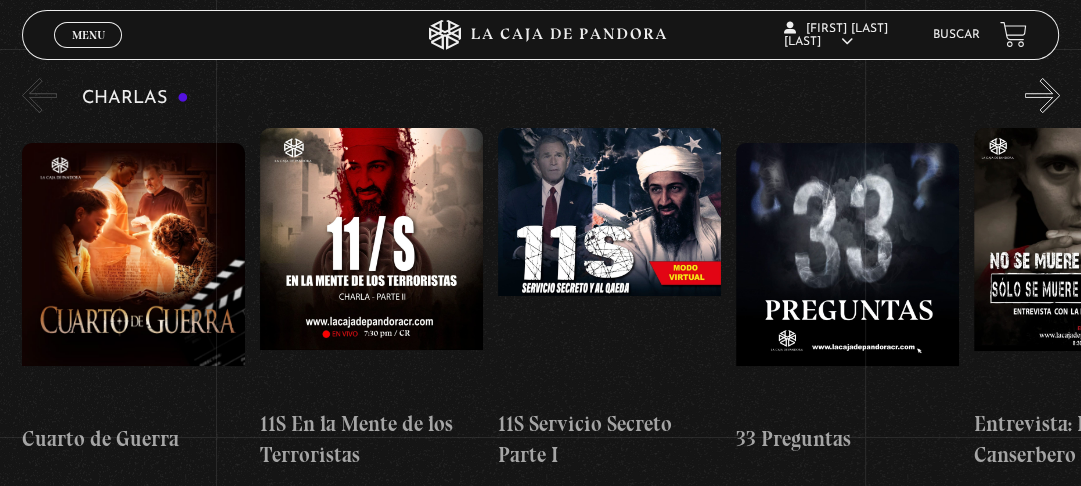 click on "Charlas
Cuarto de Guerra
11S En la Mente de los Terroristas
11S Servicio Secreto Parte I
« »" at bounding box center (551, 272) 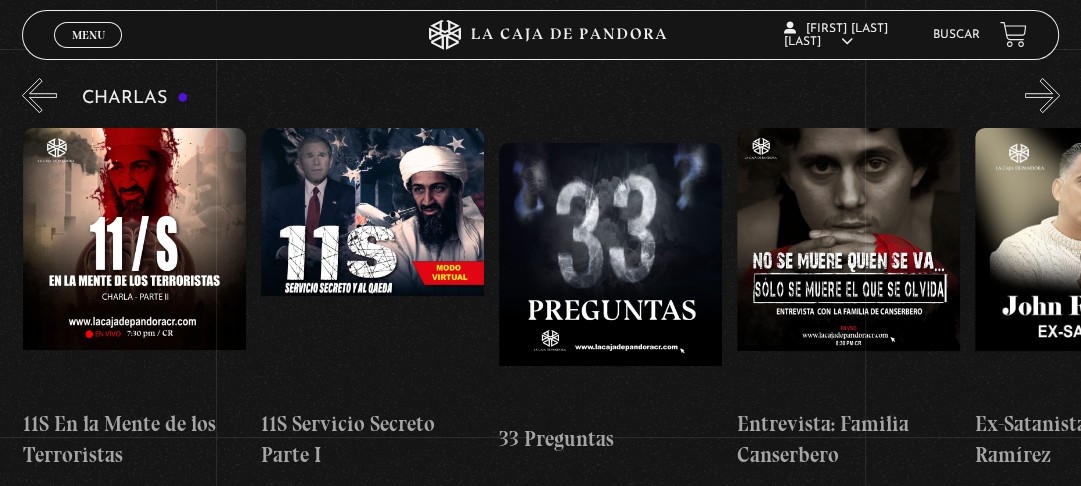 click on "»" at bounding box center (1042, 95) 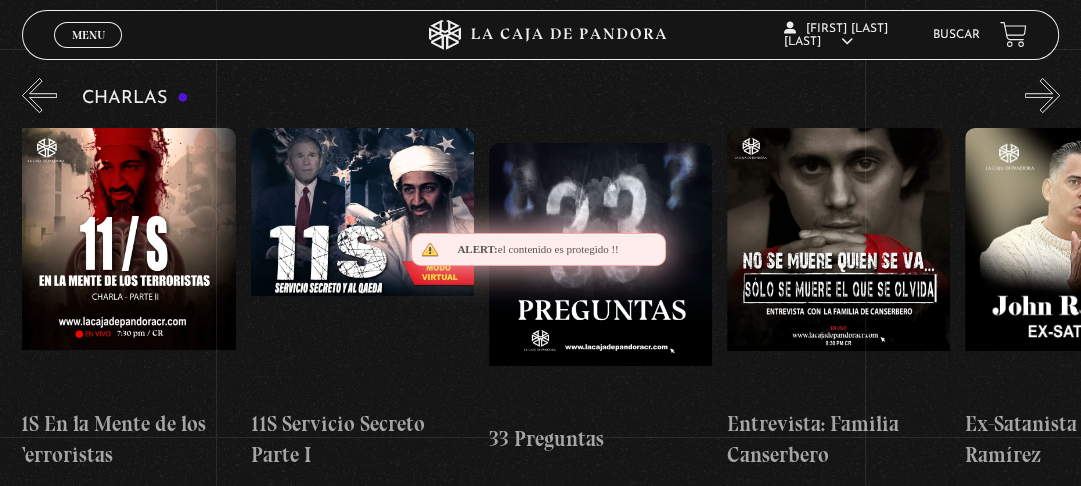 click on "»" at bounding box center (1042, 95) 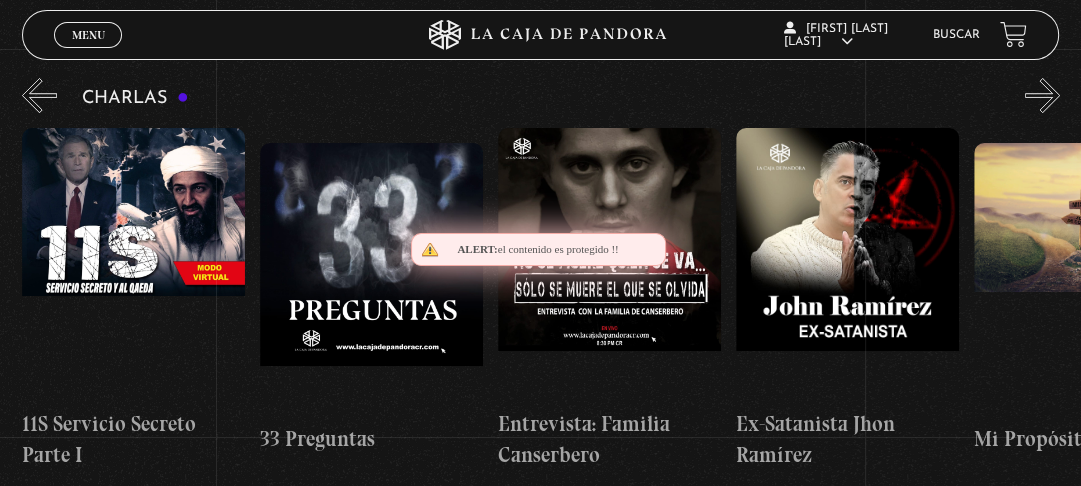 click on "»" at bounding box center (1042, 95) 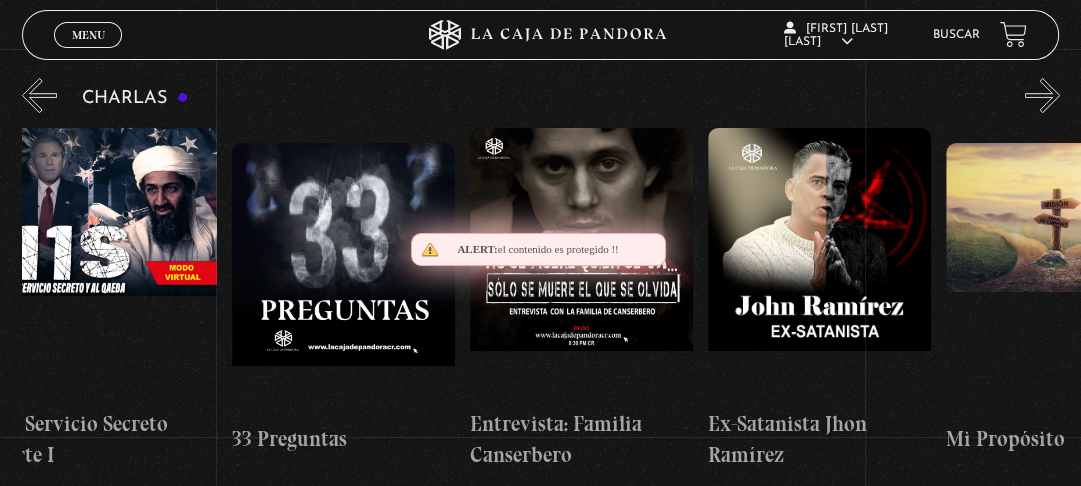 click on "»" at bounding box center [1042, 95] 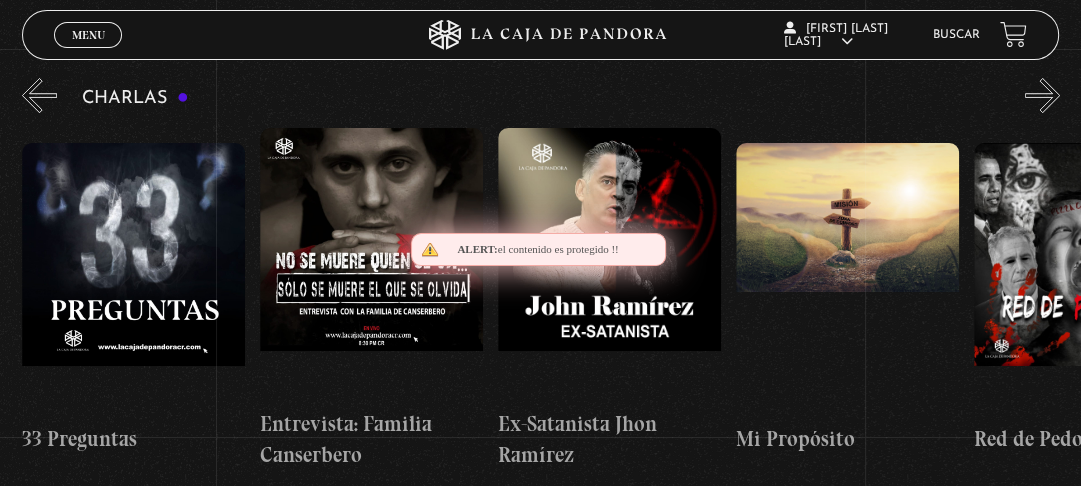 click on "»" at bounding box center (1042, 95) 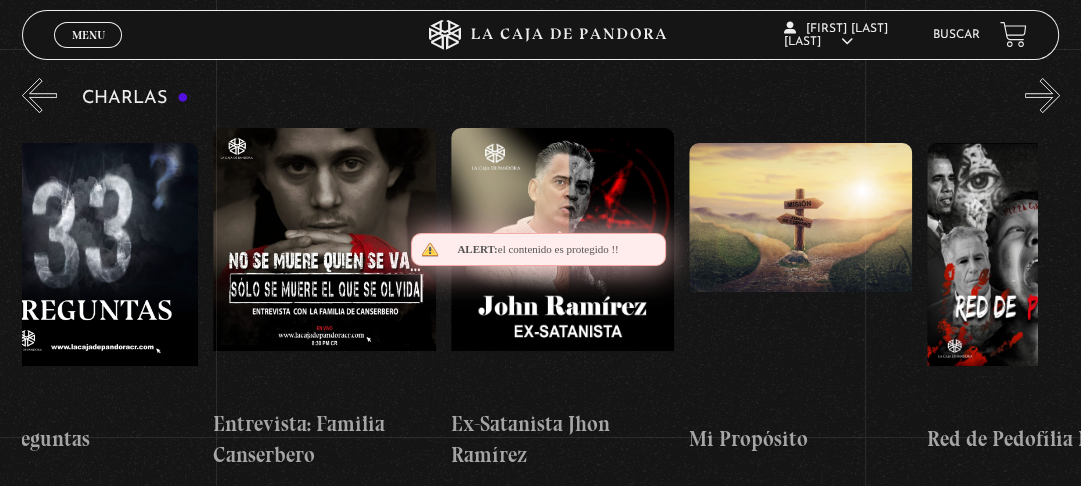 click on "»" at bounding box center [1042, 95] 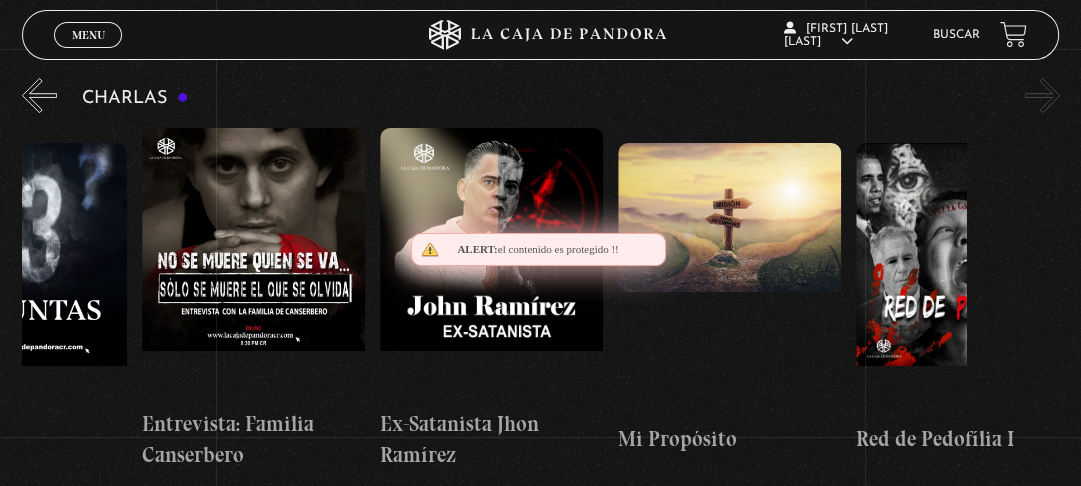 click on "»" at bounding box center (1042, 95) 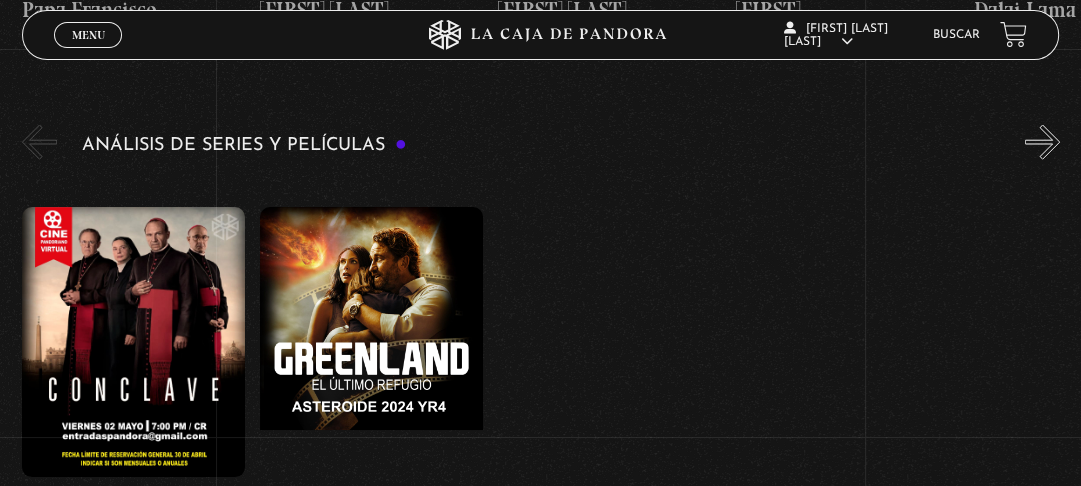 scroll, scrollTop: 3157, scrollLeft: 0, axis: vertical 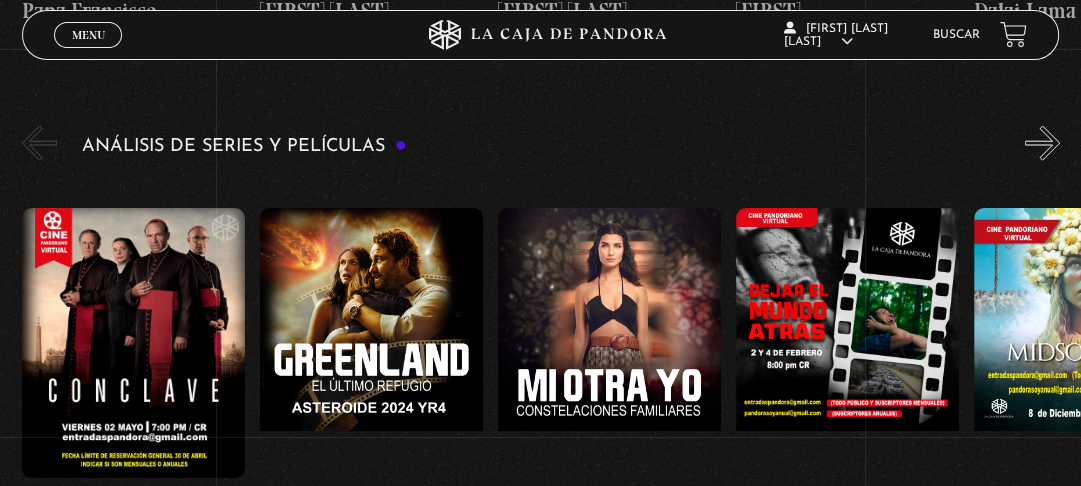 click on "»" at bounding box center [1042, 143] 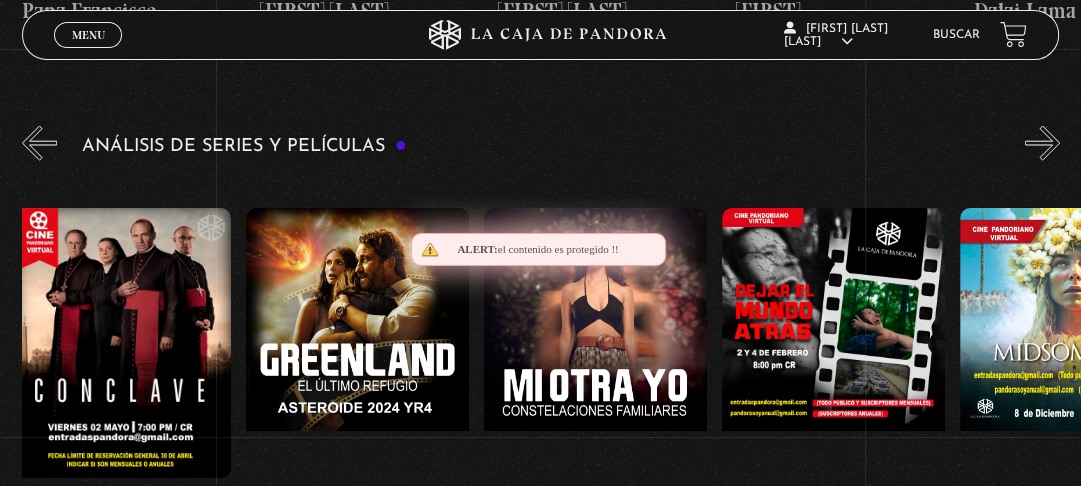 click on "»" at bounding box center [1042, 143] 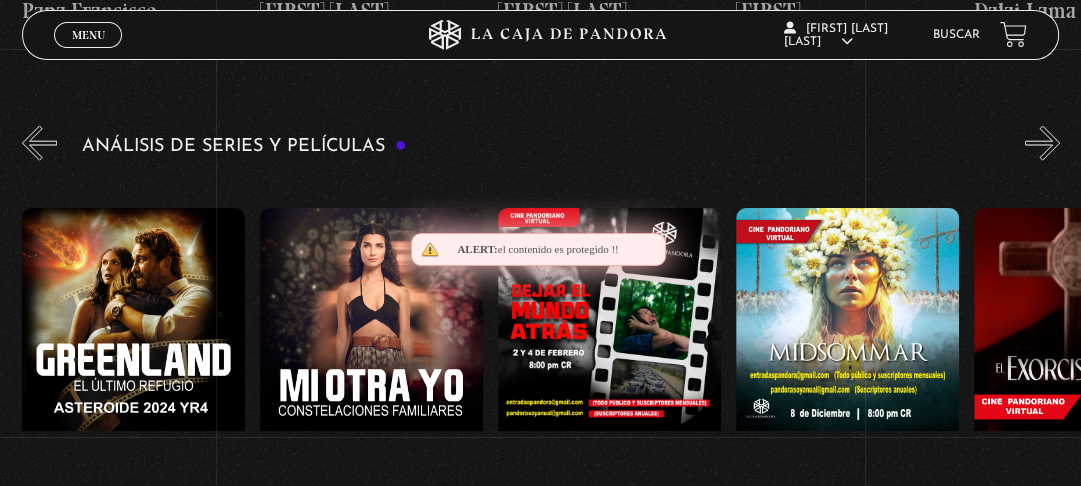 click on "»" at bounding box center [1042, 143] 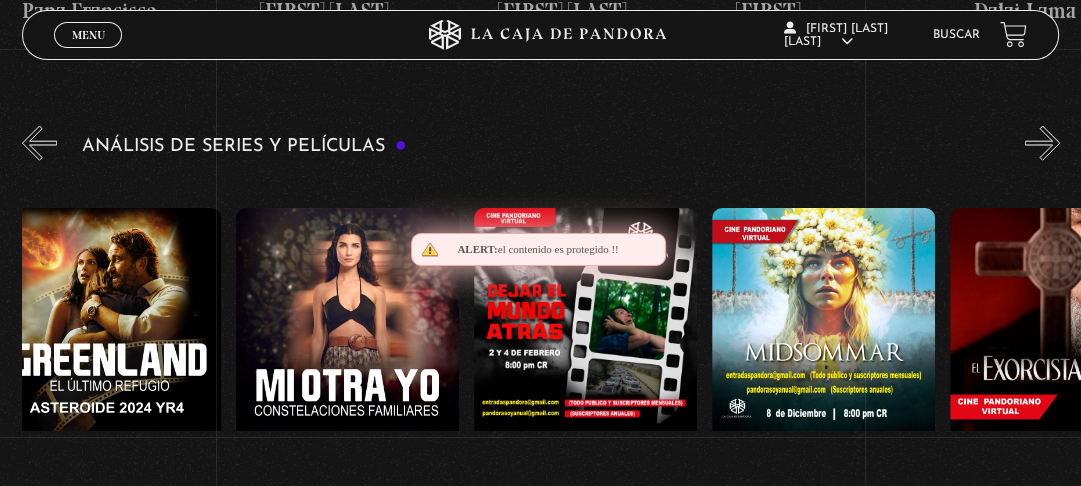 click on "»" at bounding box center [1042, 143] 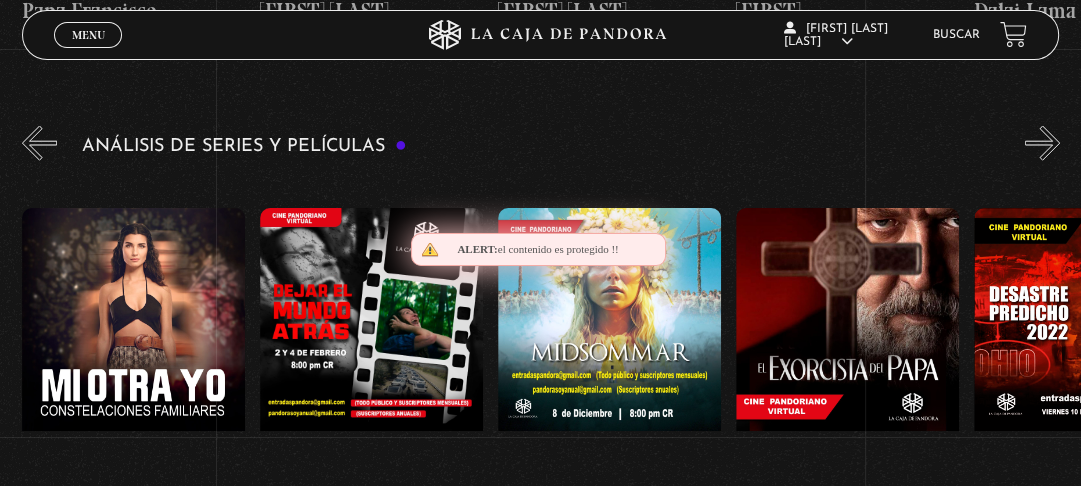 click on "»" at bounding box center (1042, 143) 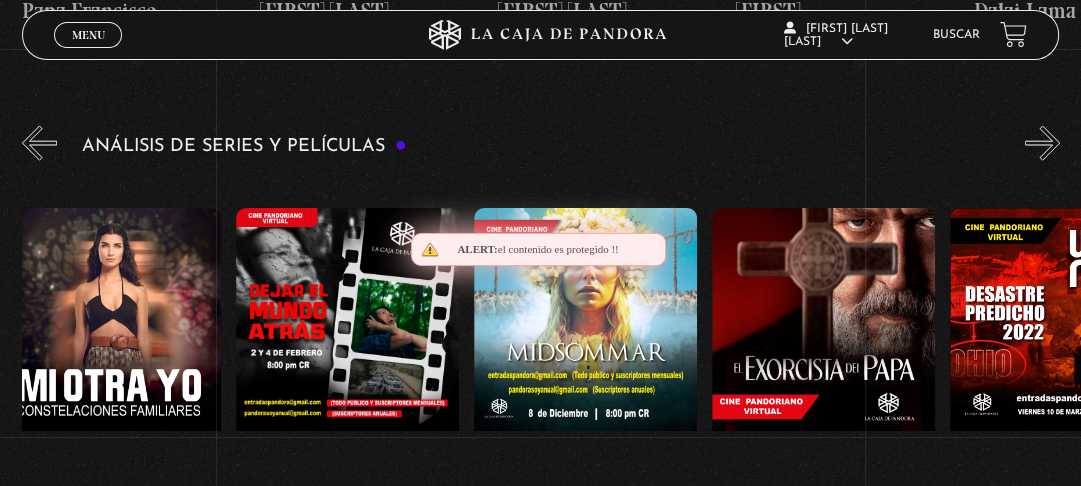 click on "»" at bounding box center [1042, 143] 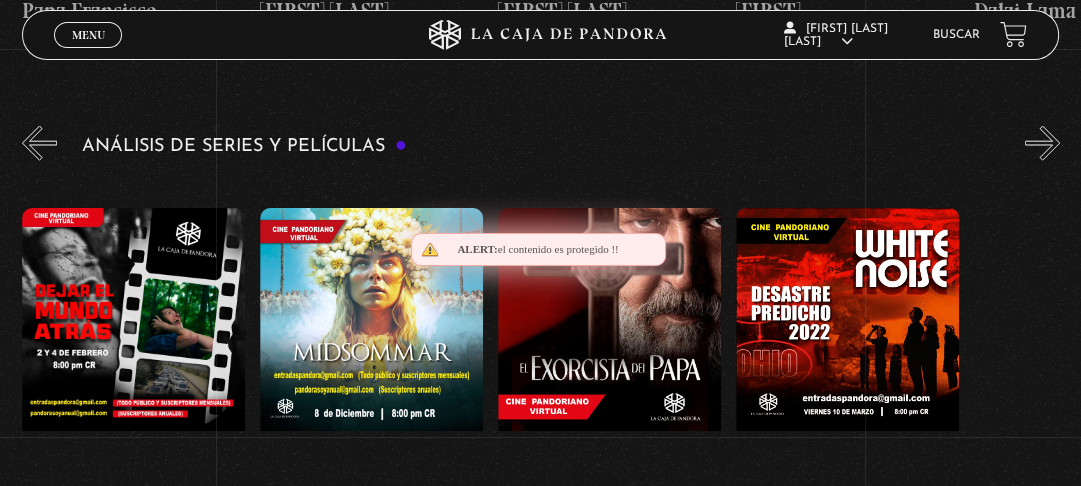 click on "»" at bounding box center (1042, 143) 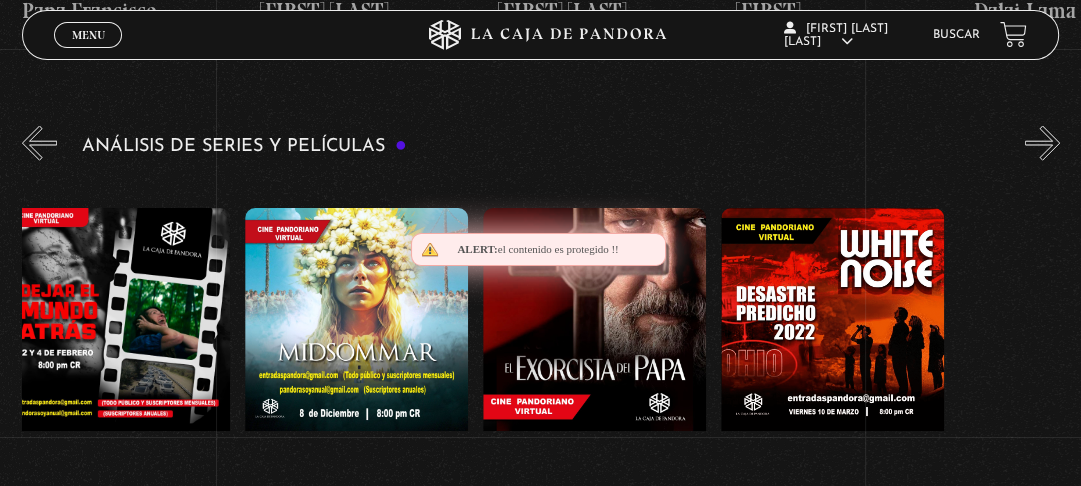 click on "»" at bounding box center (1042, 143) 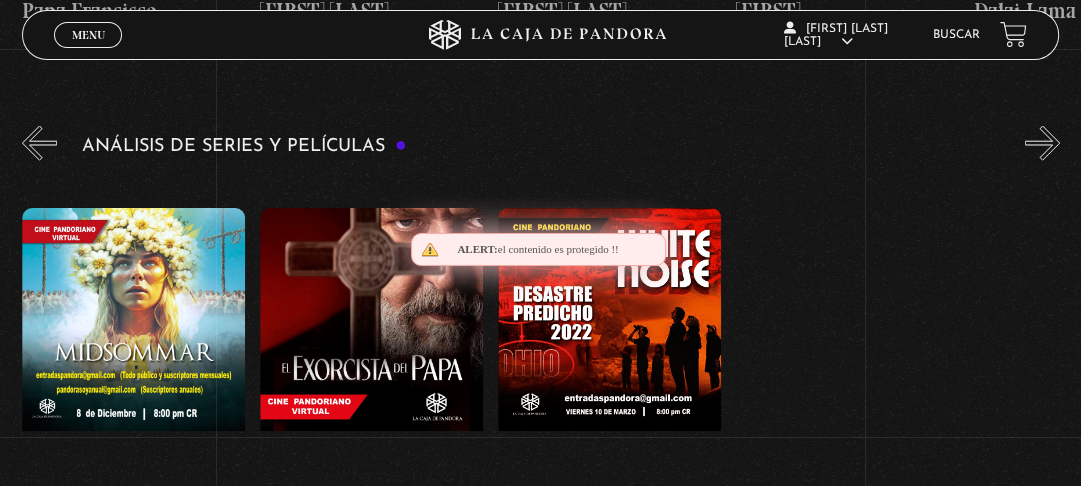 click on "»" at bounding box center [1042, 143] 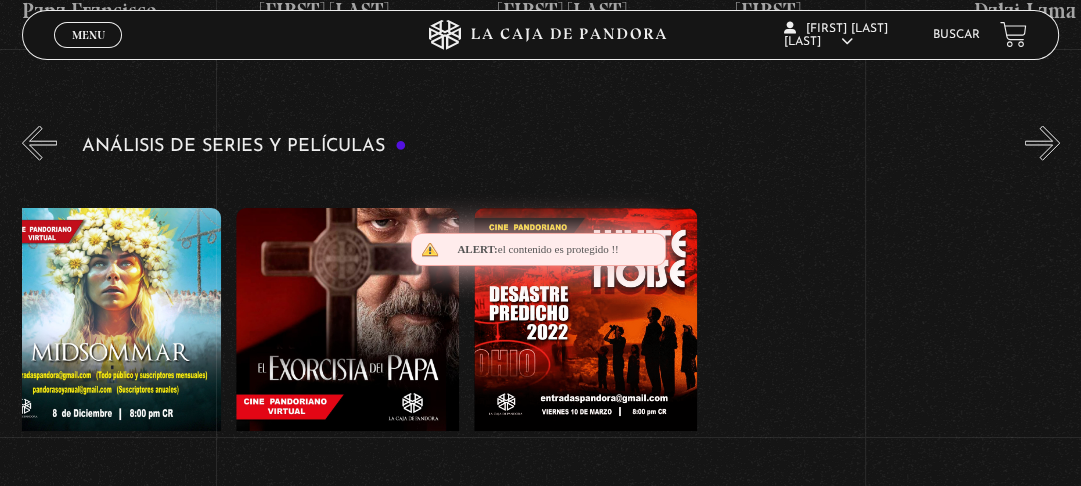 click on "»" at bounding box center (1042, 143) 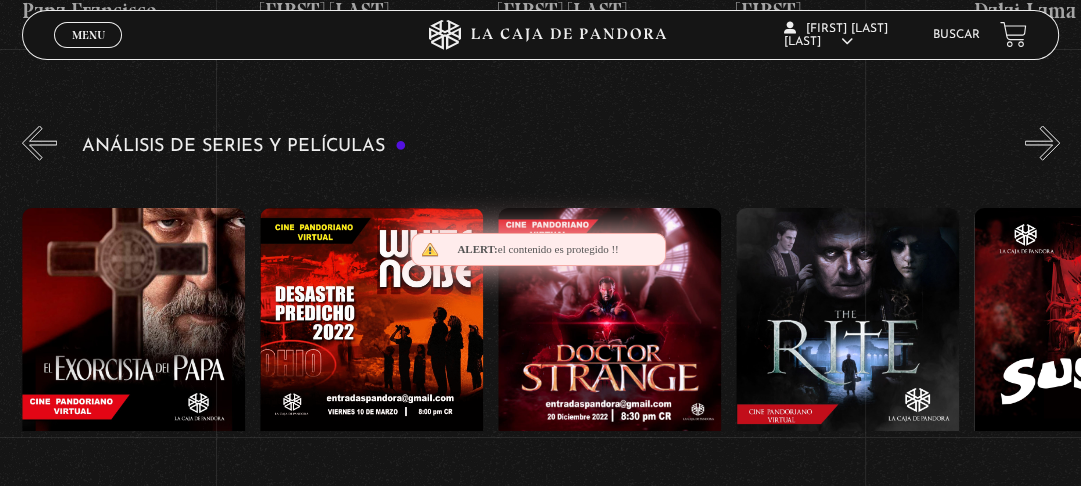 click on "»" at bounding box center [1042, 143] 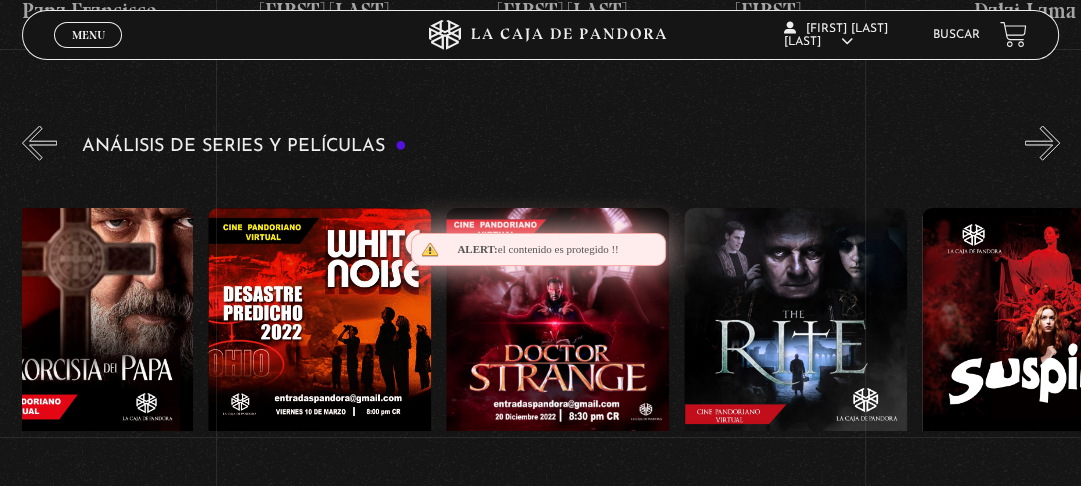 click on "»" at bounding box center [1042, 143] 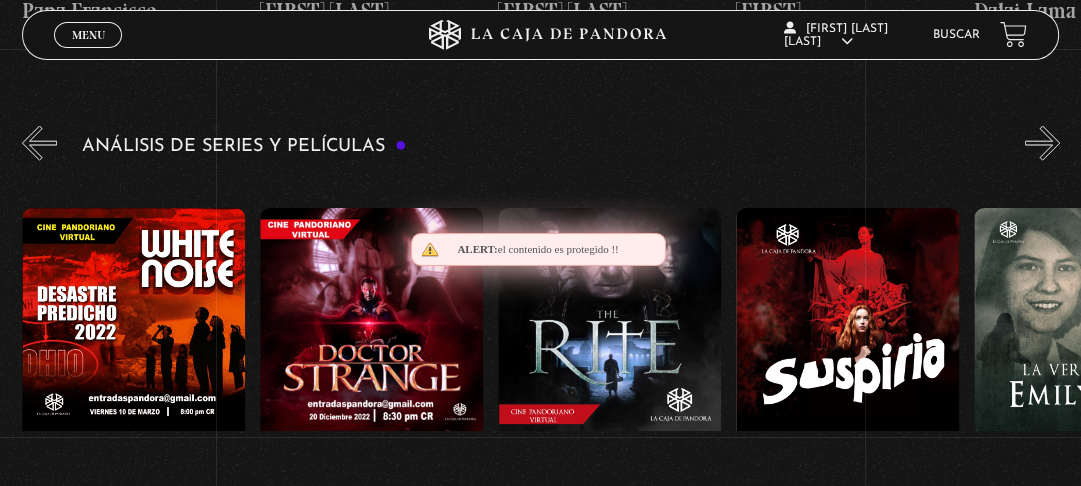 click on "»" at bounding box center [1042, 143] 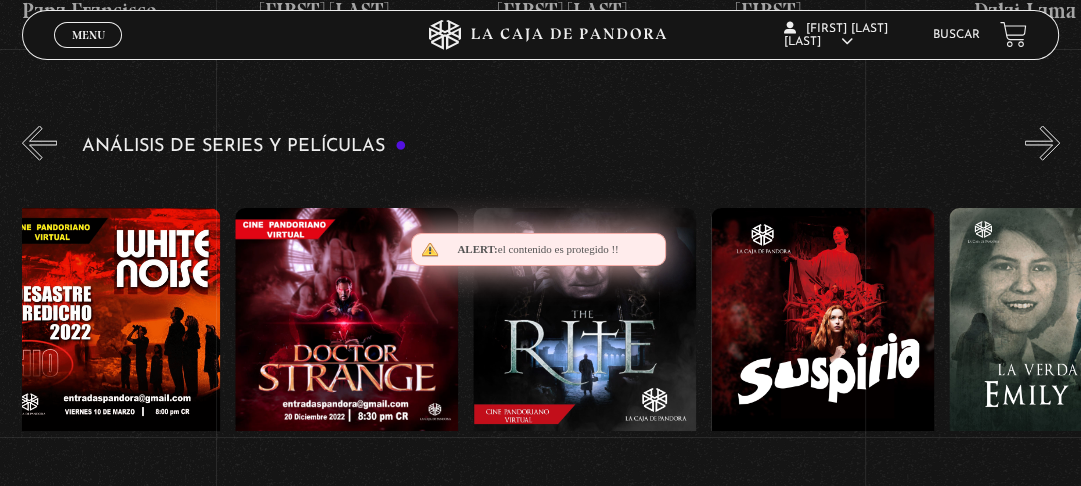 click on "»" at bounding box center [1042, 143] 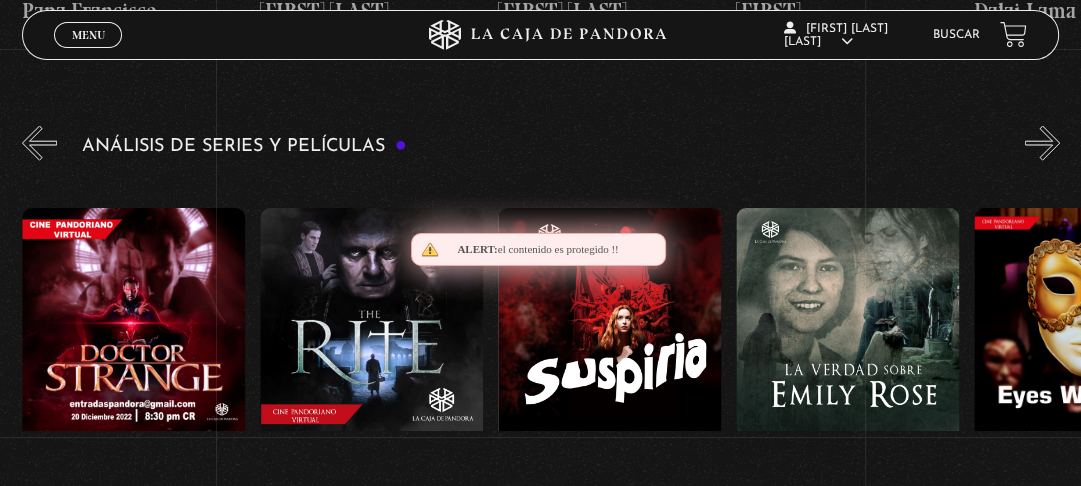 click on "»" at bounding box center (1042, 143) 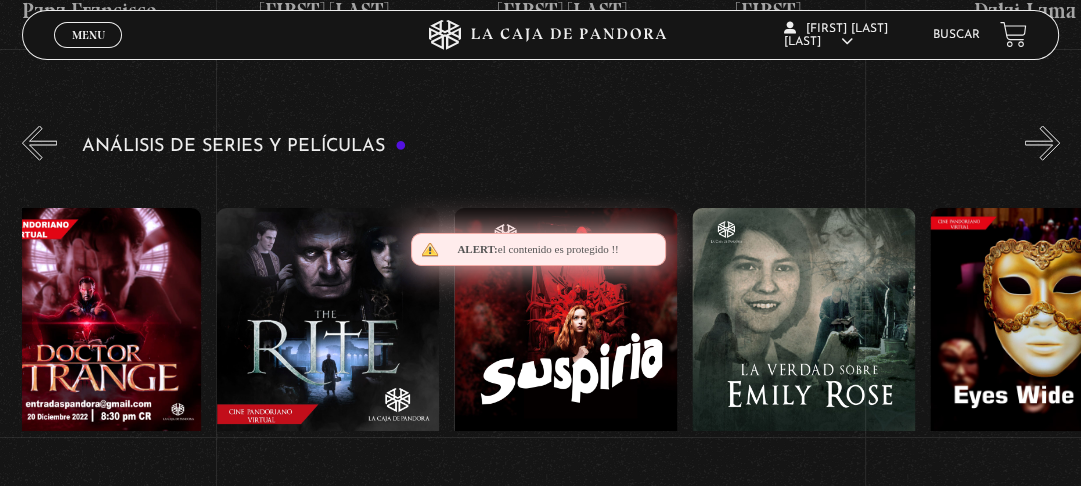 click on "»" at bounding box center (1042, 143) 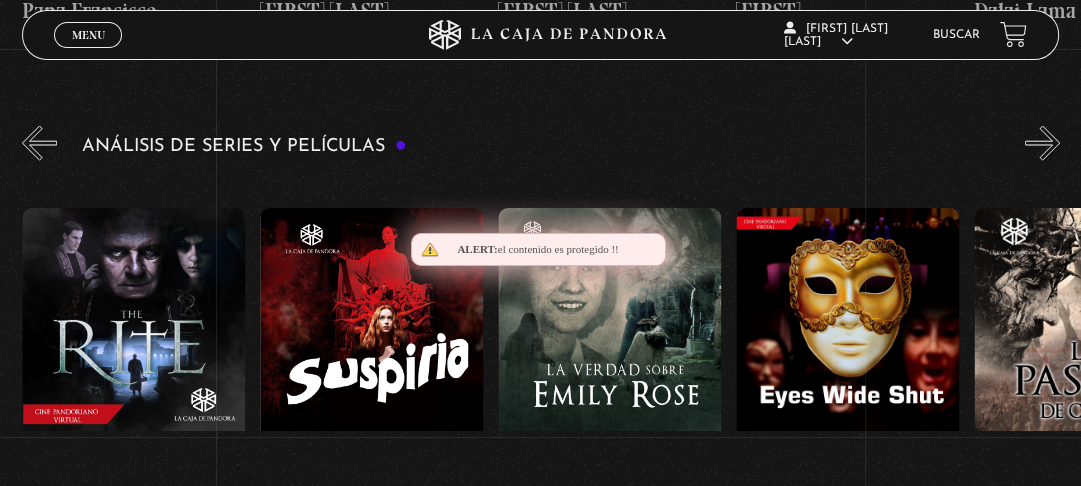 click on "»" at bounding box center [1042, 143] 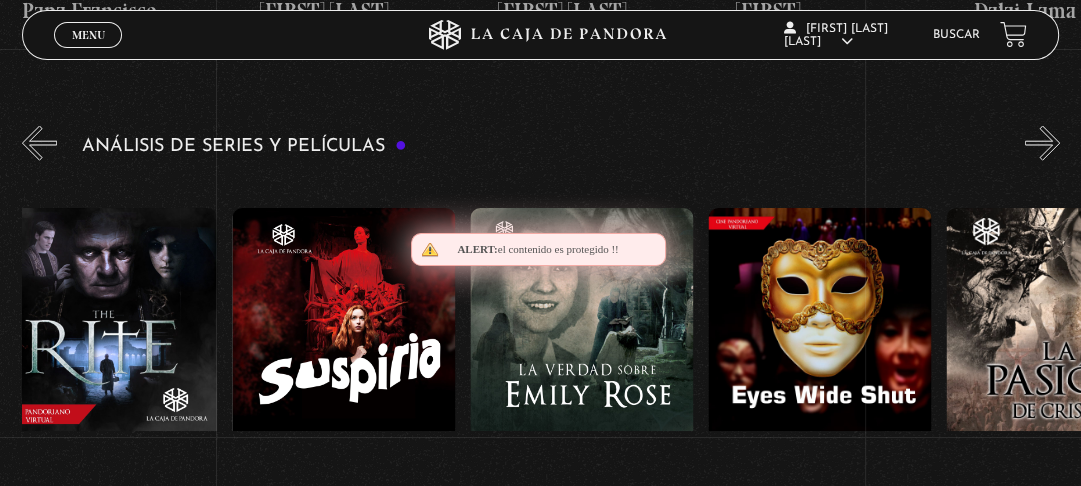 click on "»" at bounding box center [1042, 143] 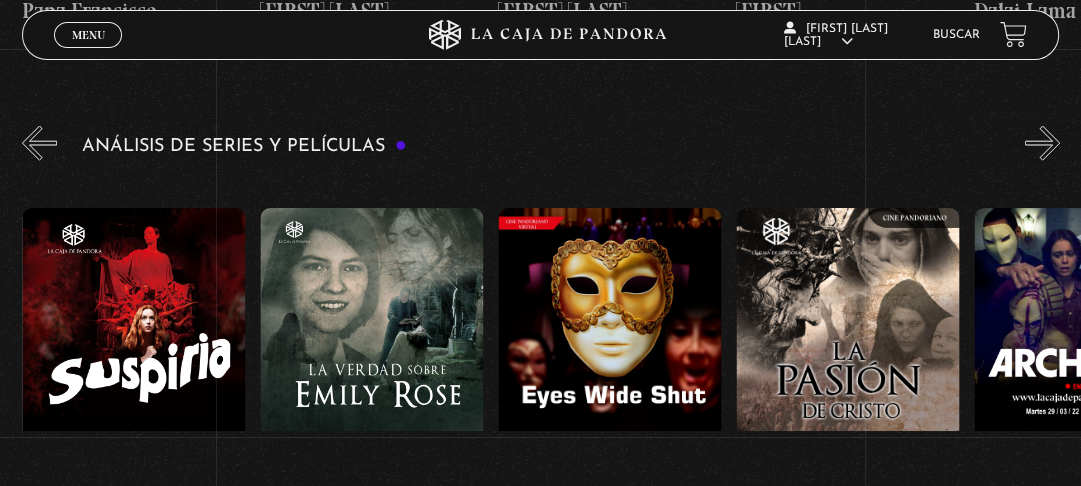 click on "»" at bounding box center (1042, 143) 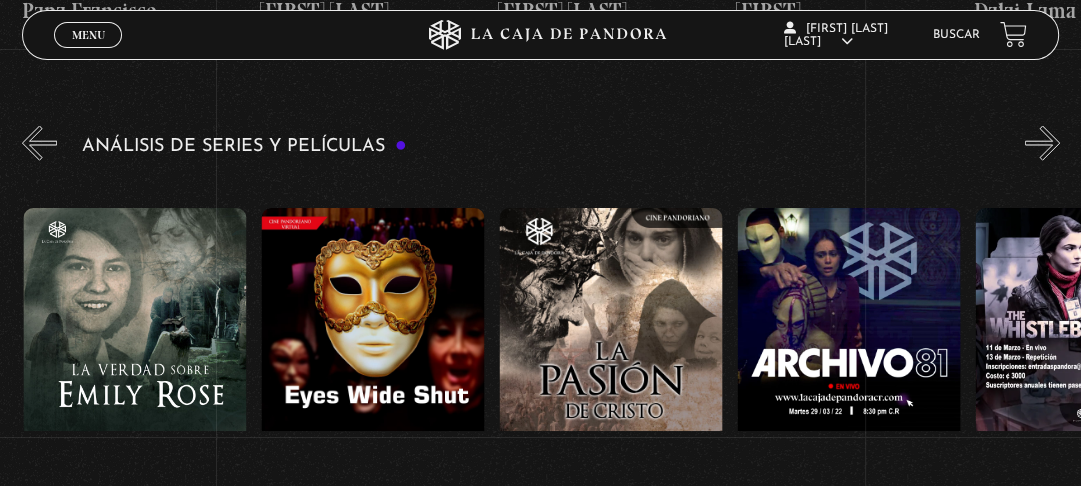 scroll, scrollTop: 0, scrollLeft: 2380, axis: horizontal 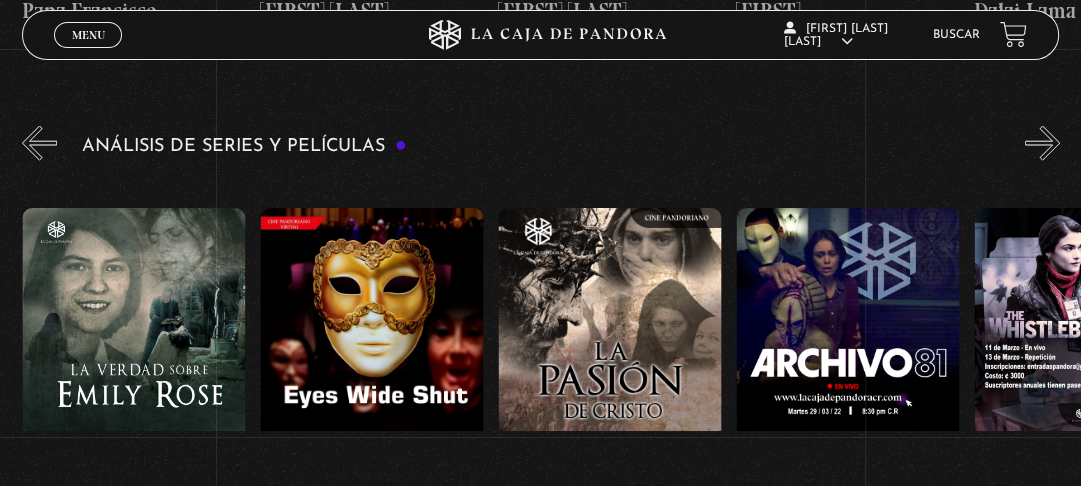 click on "»" at bounding box center (1042, 143) 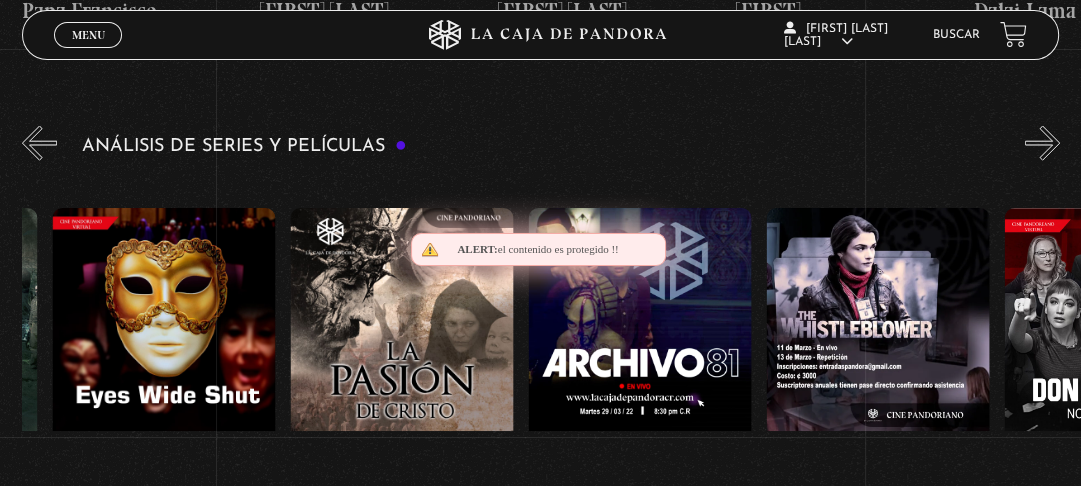 click on "»" at bounding box center (1042, 143) 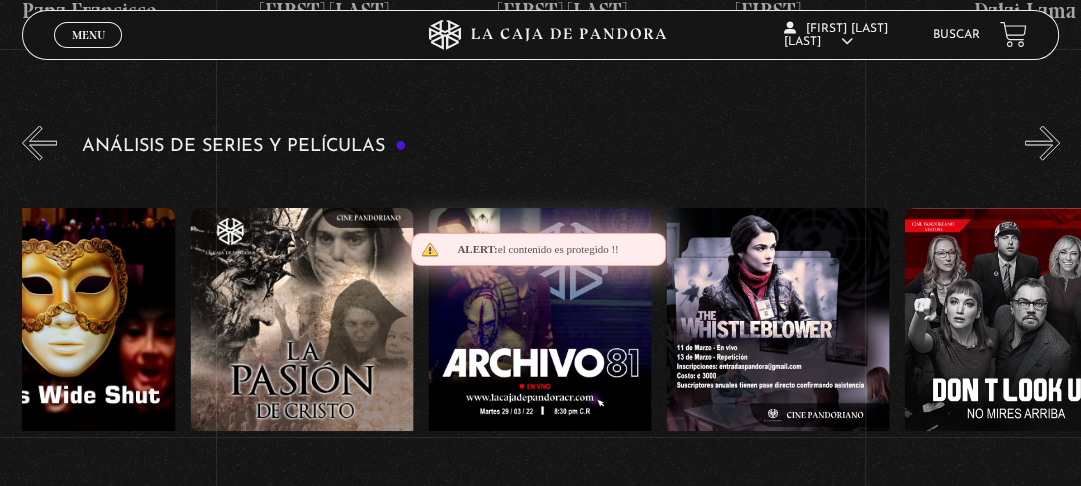 click on "»" at bounding box center (1042, 143) 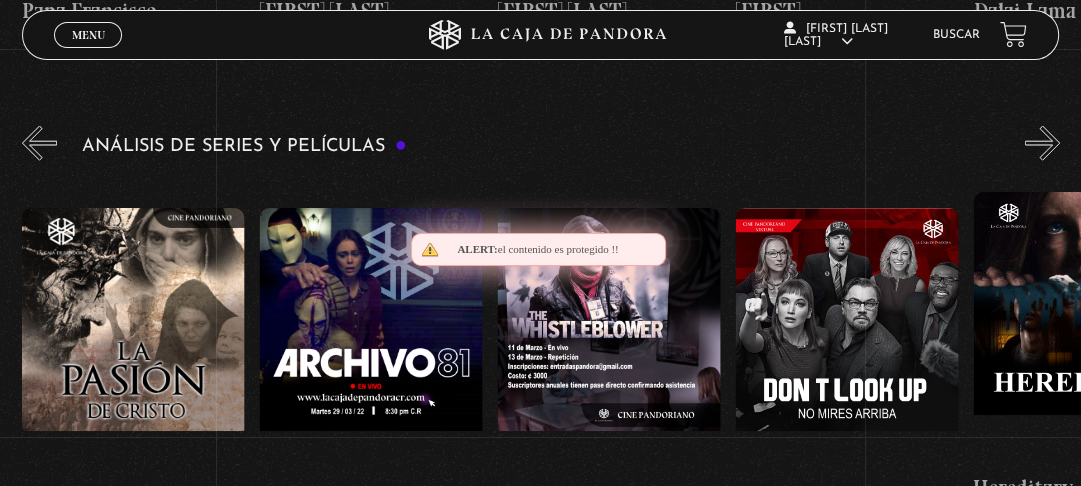 click on "»" at bounding box center (1042, 143) 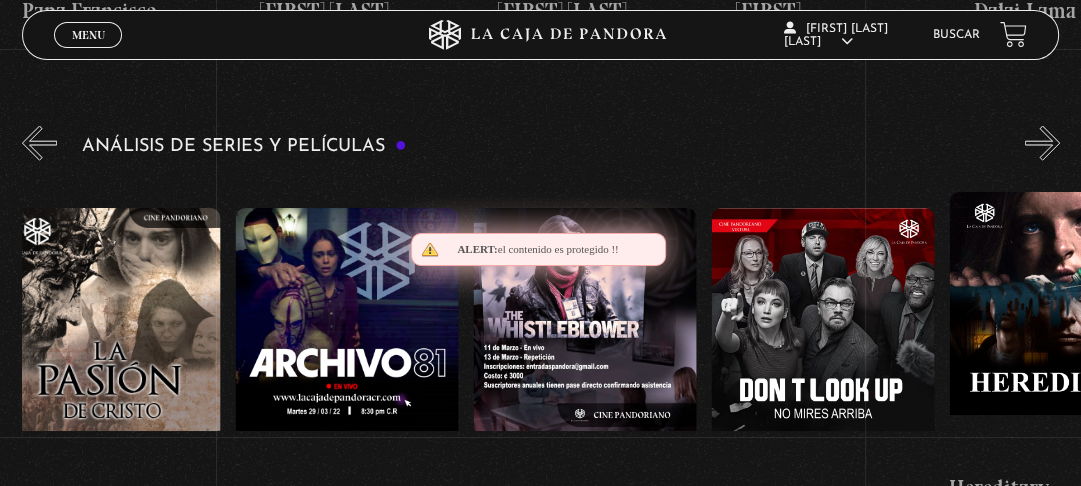 click on "»" at bounding box center (1042, 143) 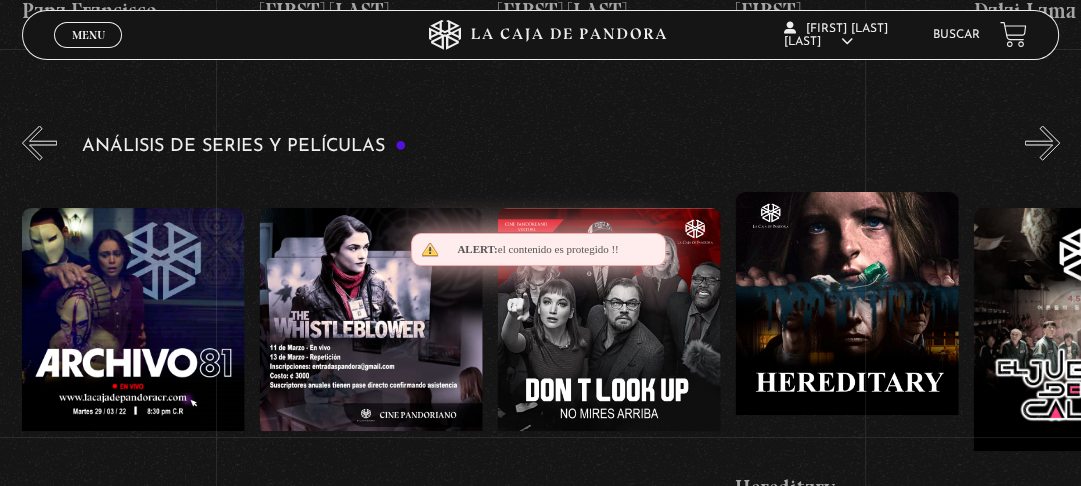 click on "»" at bounding box center [1042, 143] 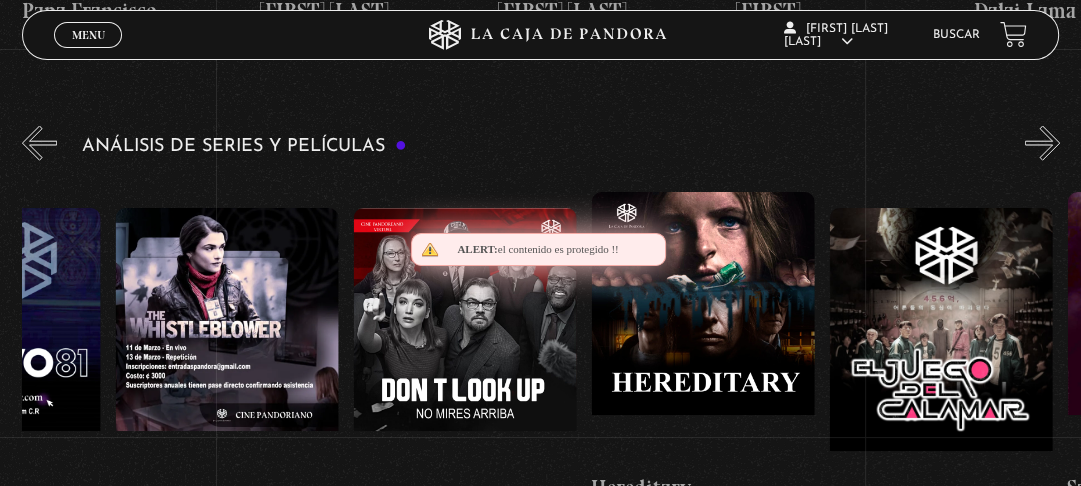 click on "»" at bounding box center [1042, 143] 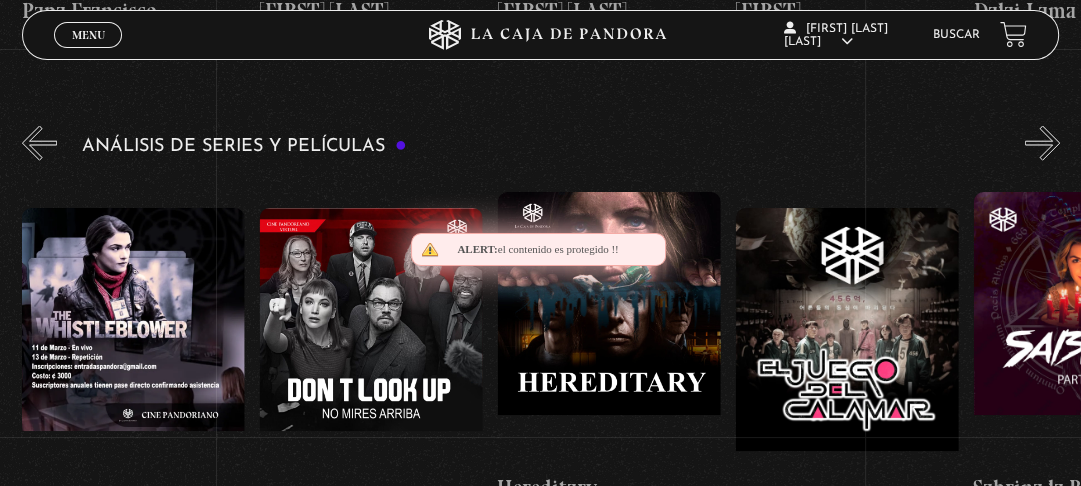 click on "»" at bounding box center [1042, 143] 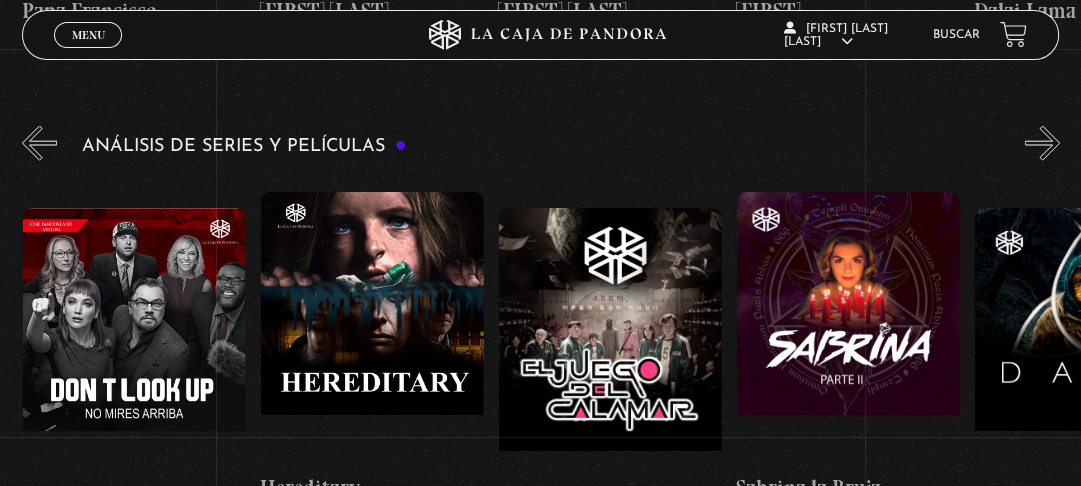scroll, scrollTop: 0, scrollLeft: 3570, axis: horizontal 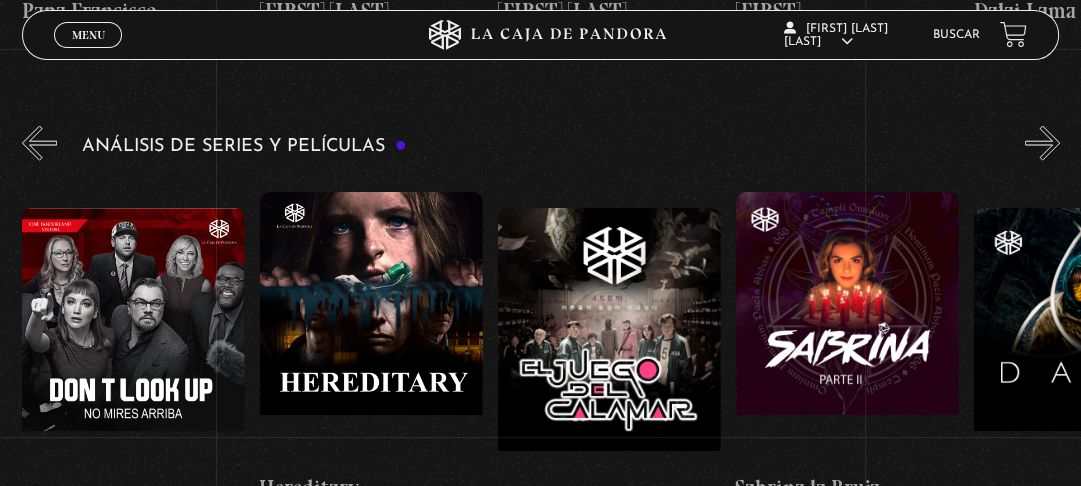 click on "»" at bounding box center [1042, 143] 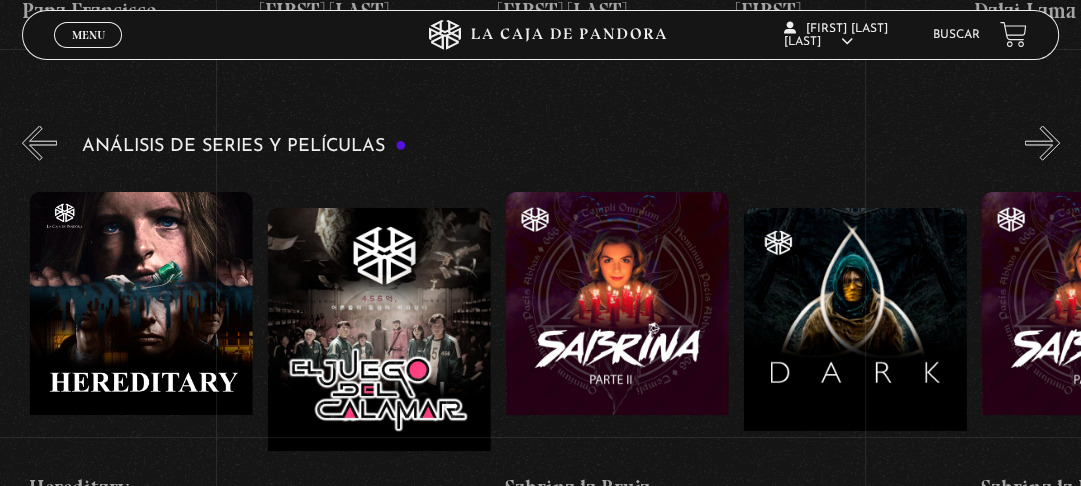 click on "»" at bounding box center (1042, 143) 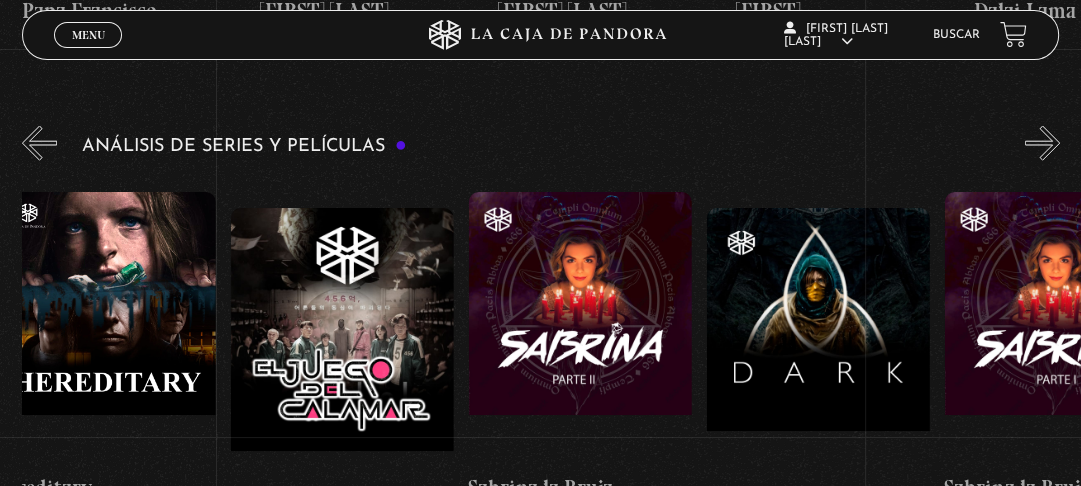 click on "»" at bounding box center (1042, 143) 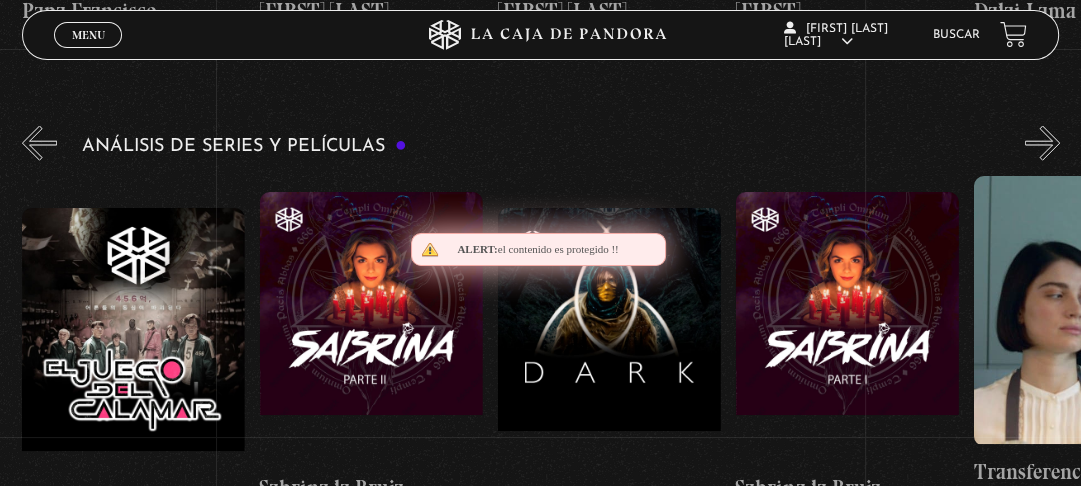 click on "»" at bounding box center [1042, 143] 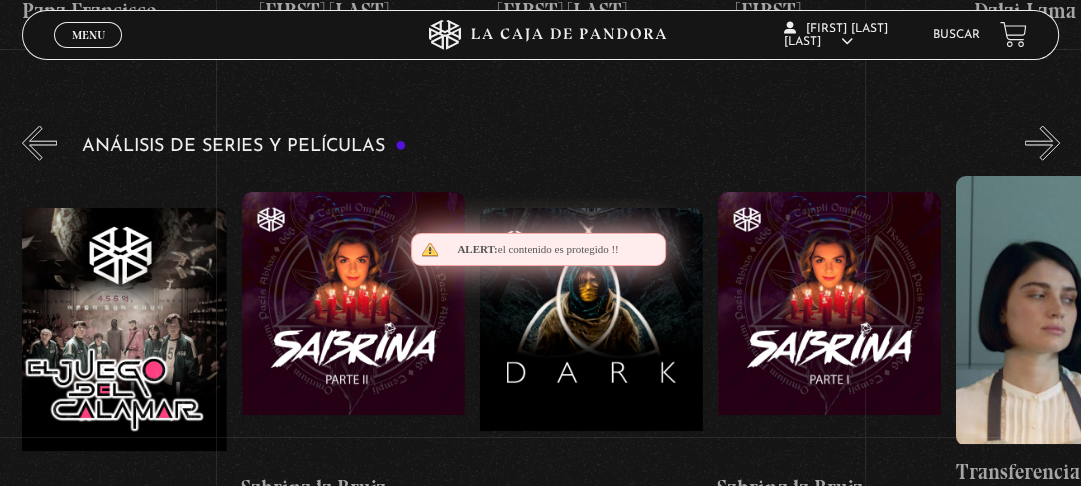 click on "»" at bounding box center [1042, 143] 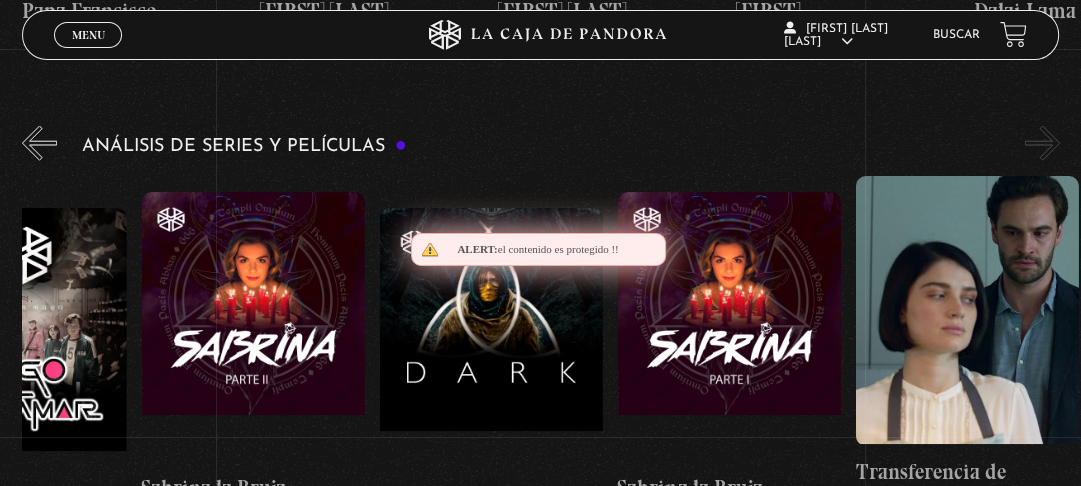 click on "»" at bounding box center (1042, 143) 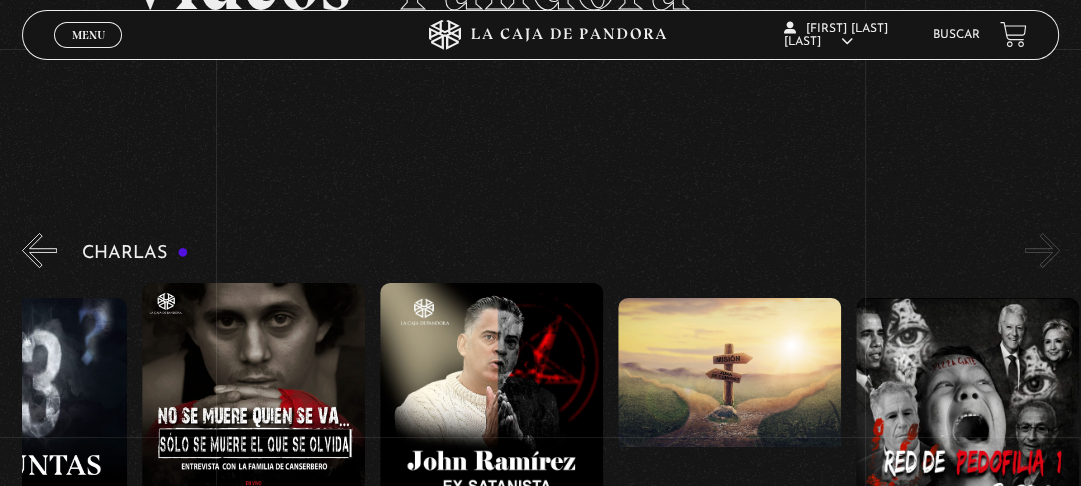 scroll, scrollTop: 0, scrollLeft: 0, axis: both 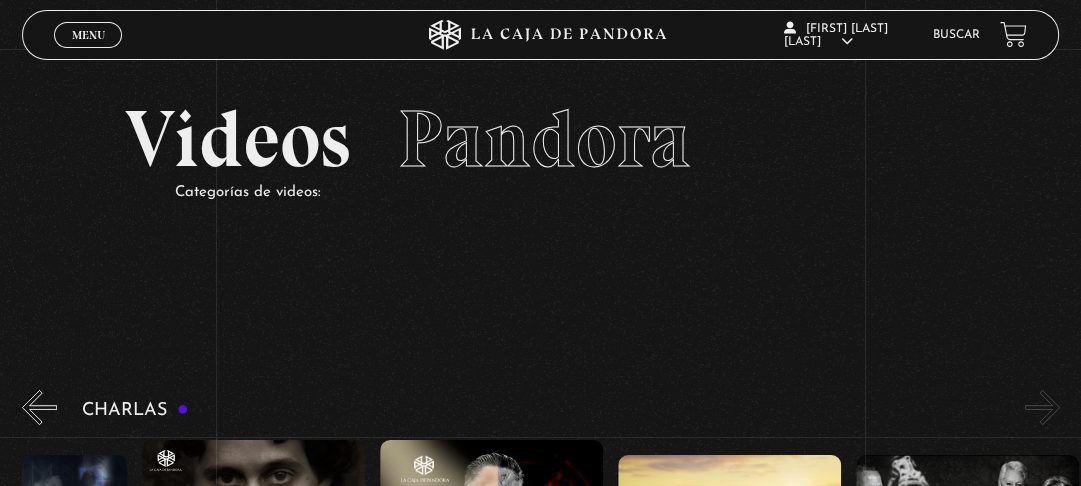 click on "Menu Cerrar" at bounding box center [88, 35] 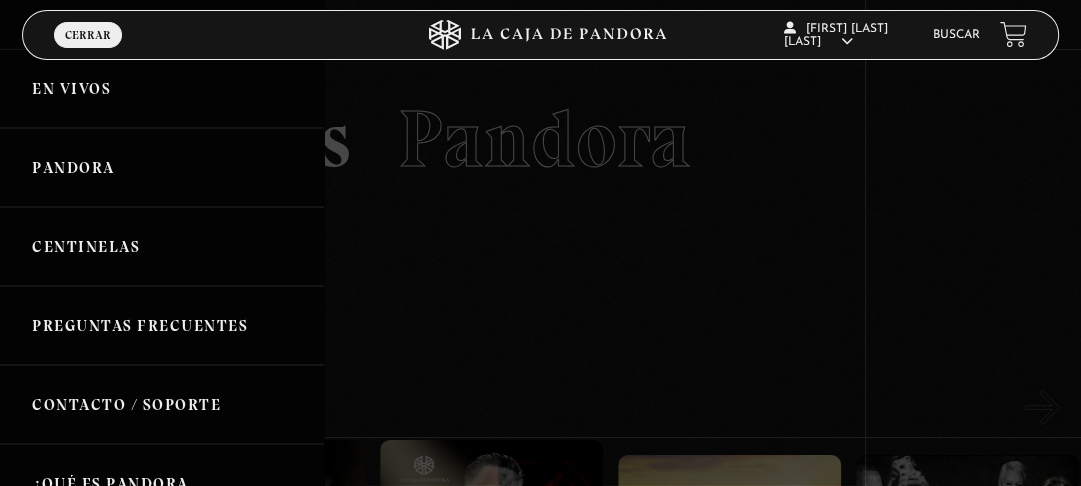 click on "Centinelas" at bounding box center (162, 246) 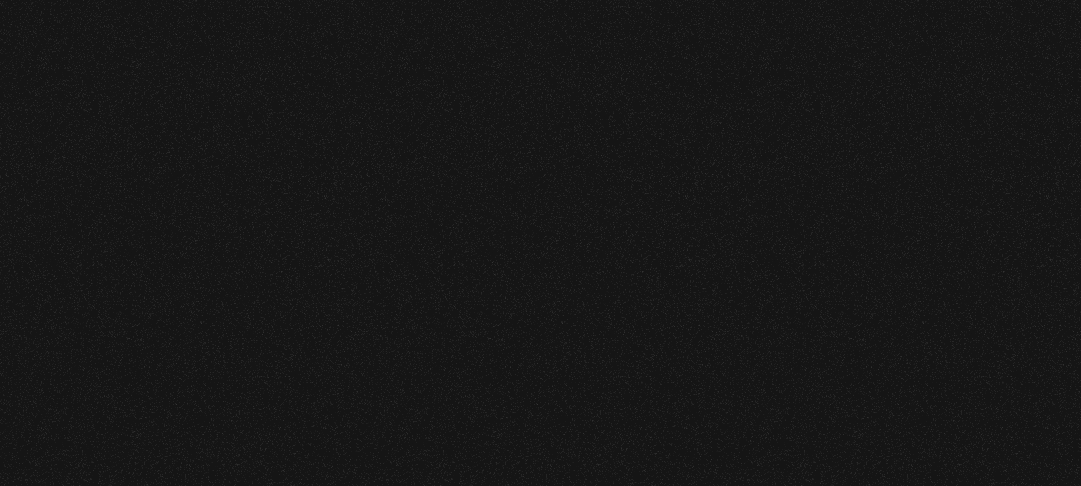 scroll, scrollTop: 0, scrollLeft: 0, axis: both 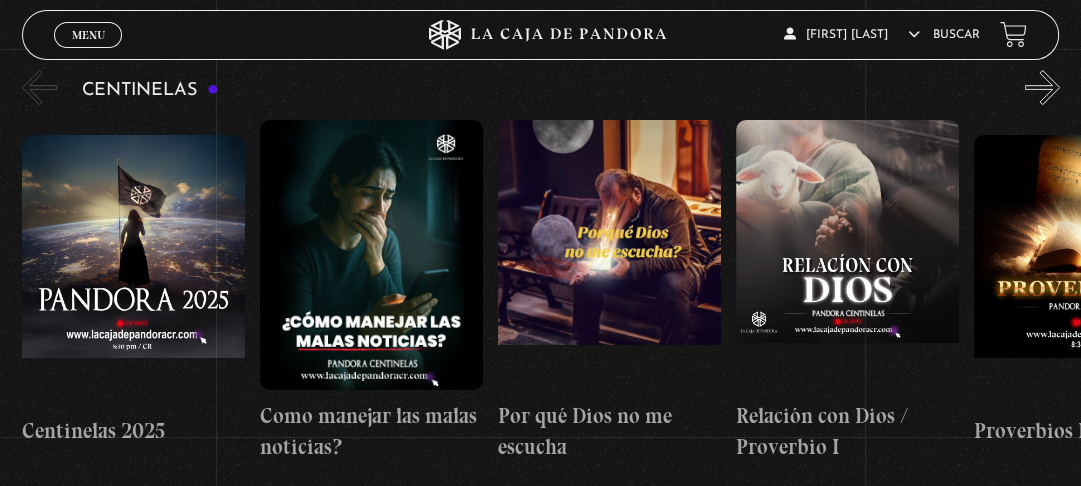 click on "»" at bounding box center (1042, 87) 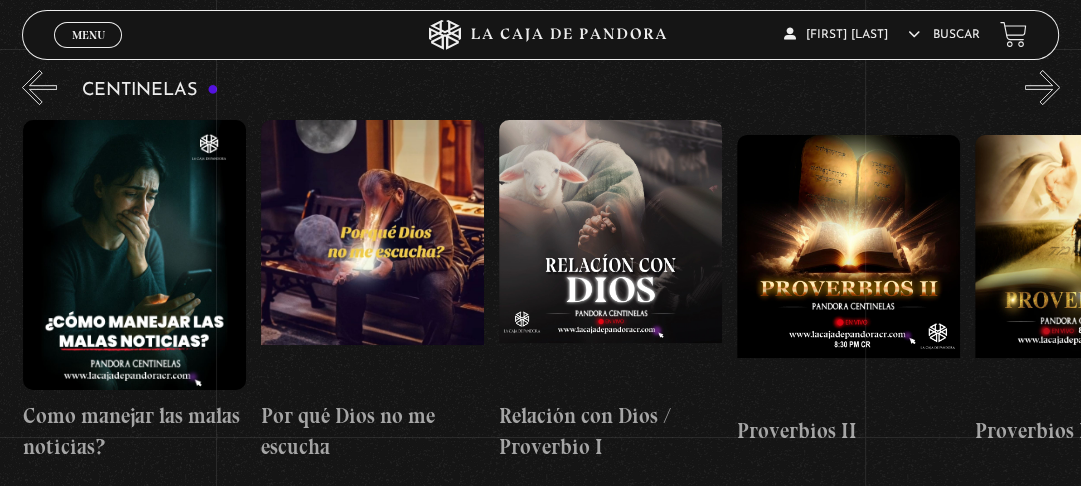 click on "»" at bounding box center (1042, 87) 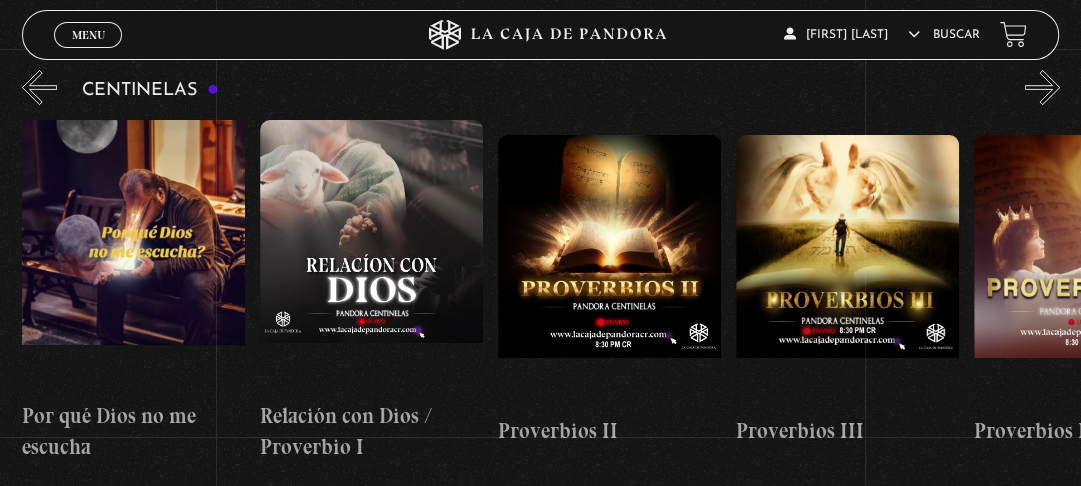 click on "»" at bounding box center (1042, 87) 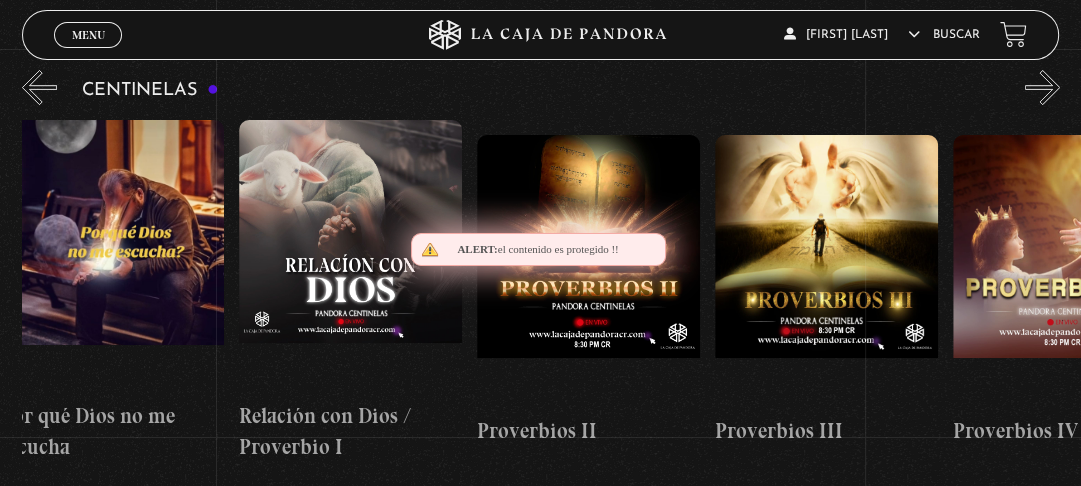 click on "»" at bounding box center (1042, 87) 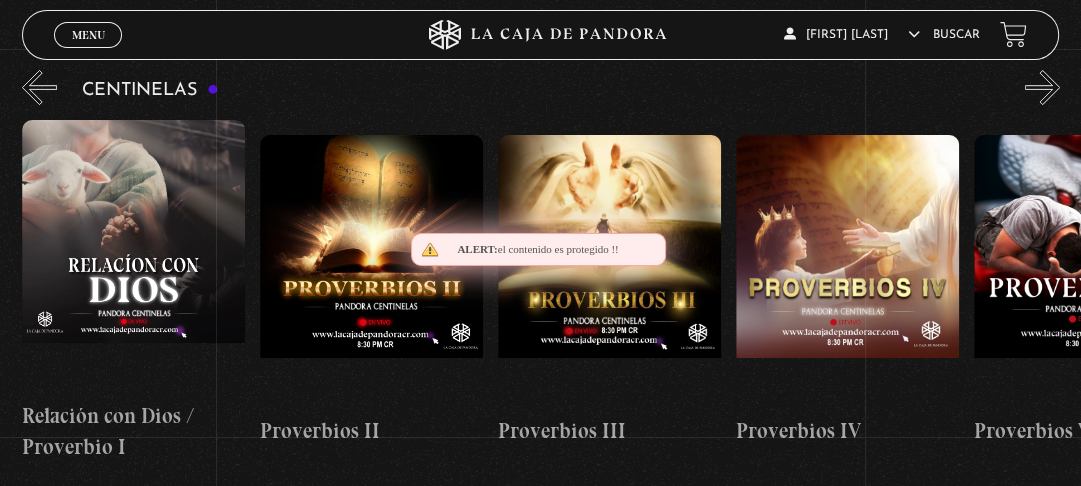 scroll, scrollTop: 0, scrollLeft: 714, axis: horizontal 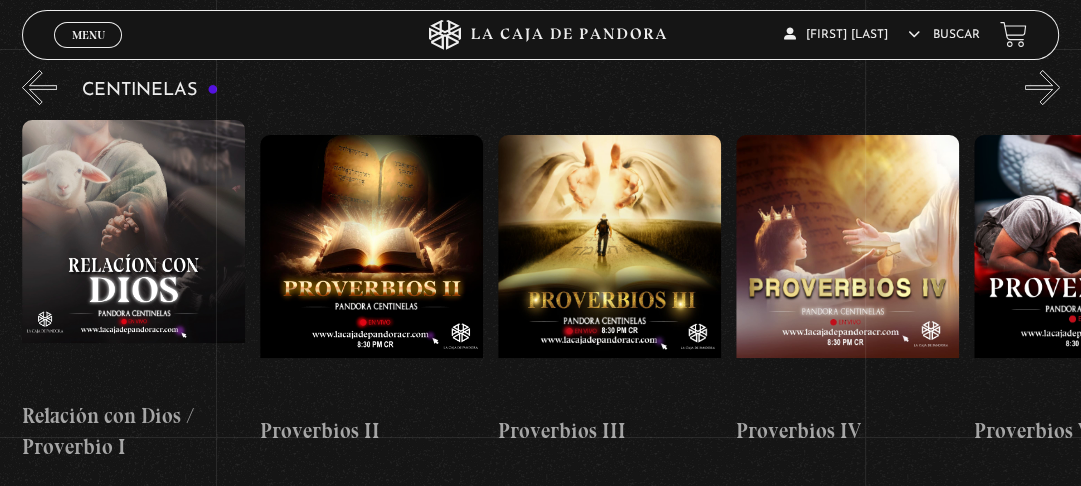 click on "»" at bounding box center (1042, 87) 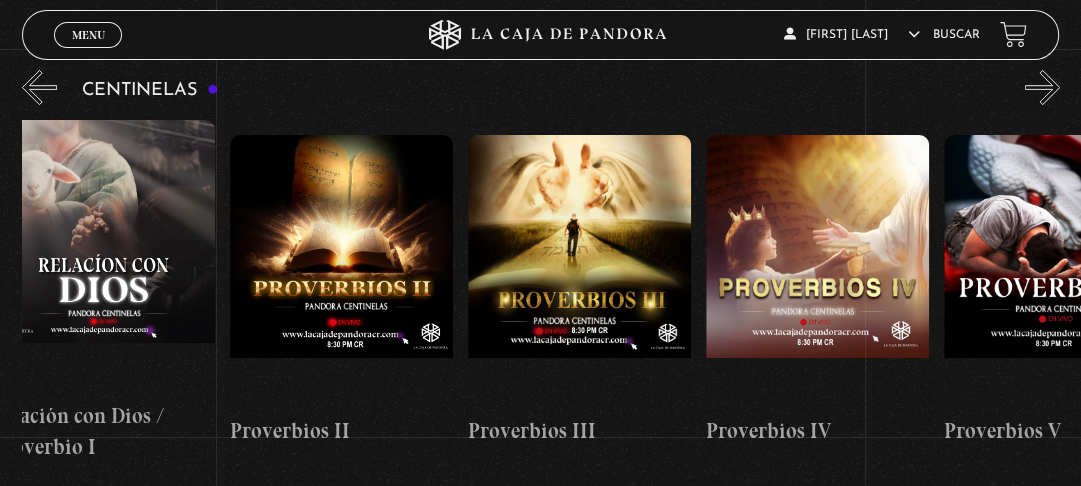 click on "»" at bounding box center [1042, 87] 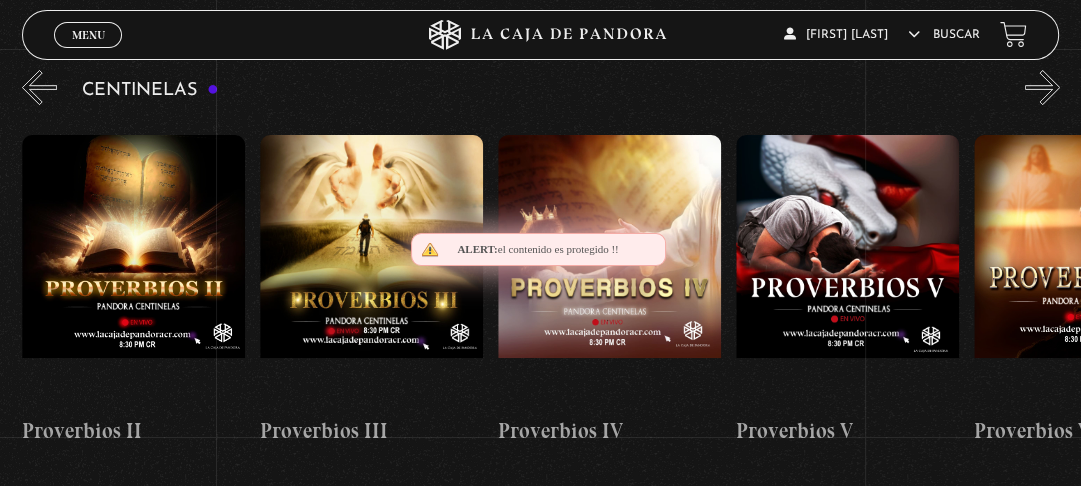 click on "»" at bounding box center [1042, 87] 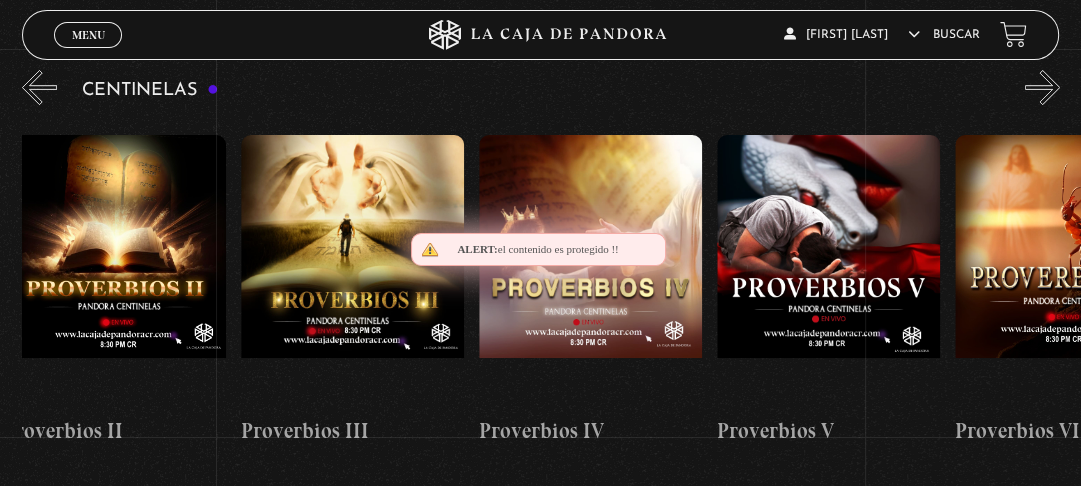 click on "»" at bounding box center (1042, 87) 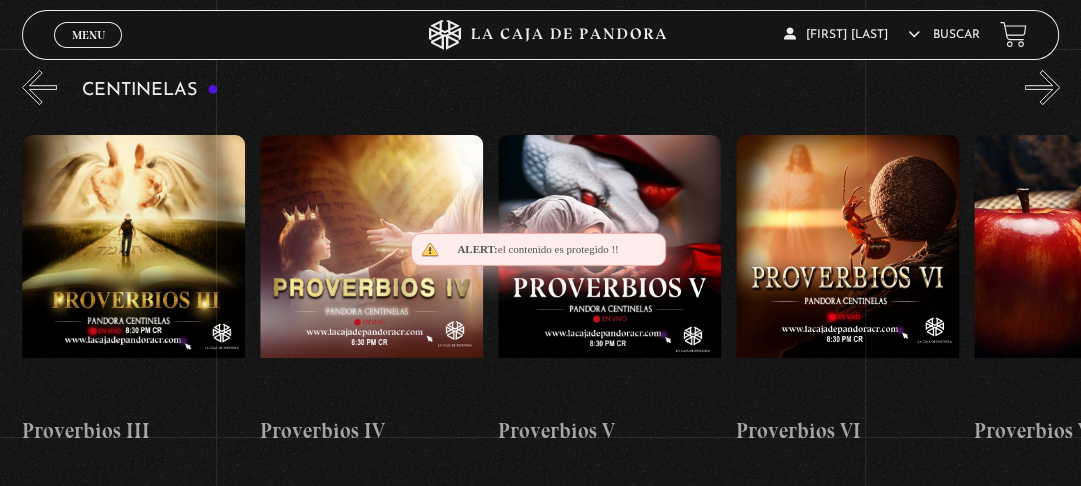 click on "»" at bounding box center (1042, 87) 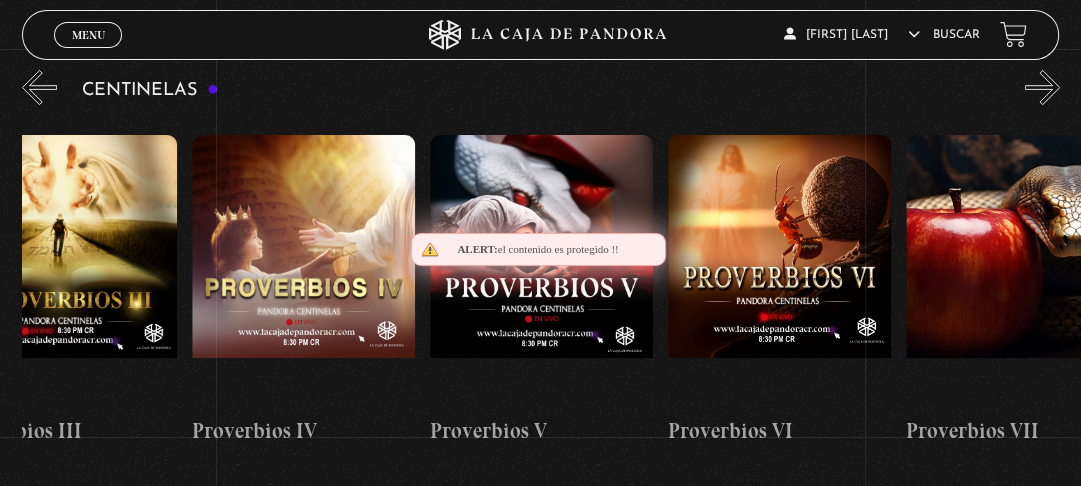 click on "»" at bounding box center (1042, 87) 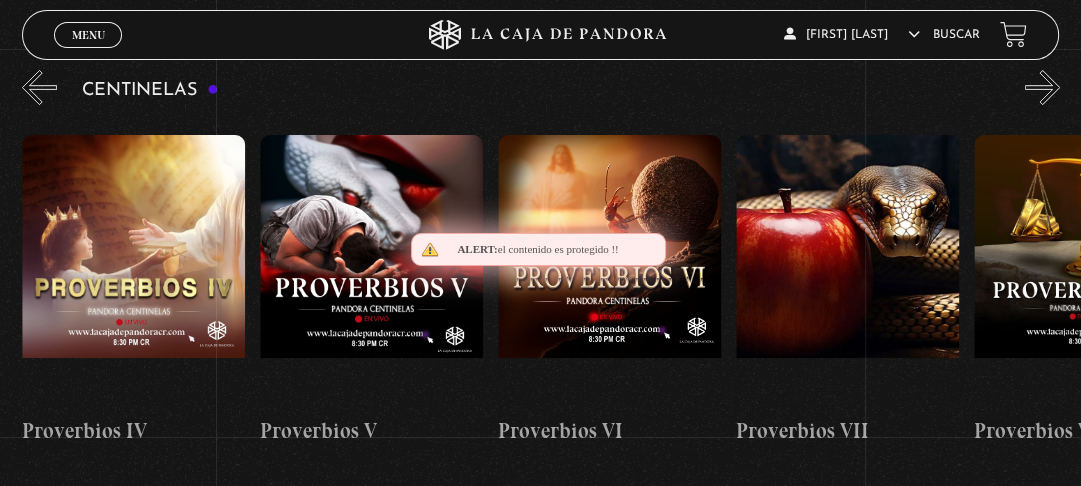 click on "»" at bounding box center (1042, 87) 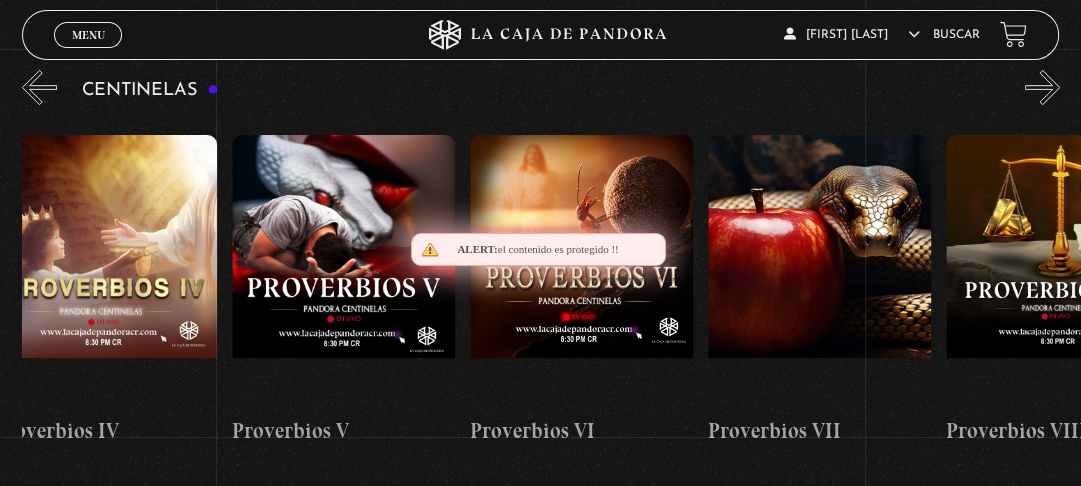 click on "»" at bounding box center [1042, 87] 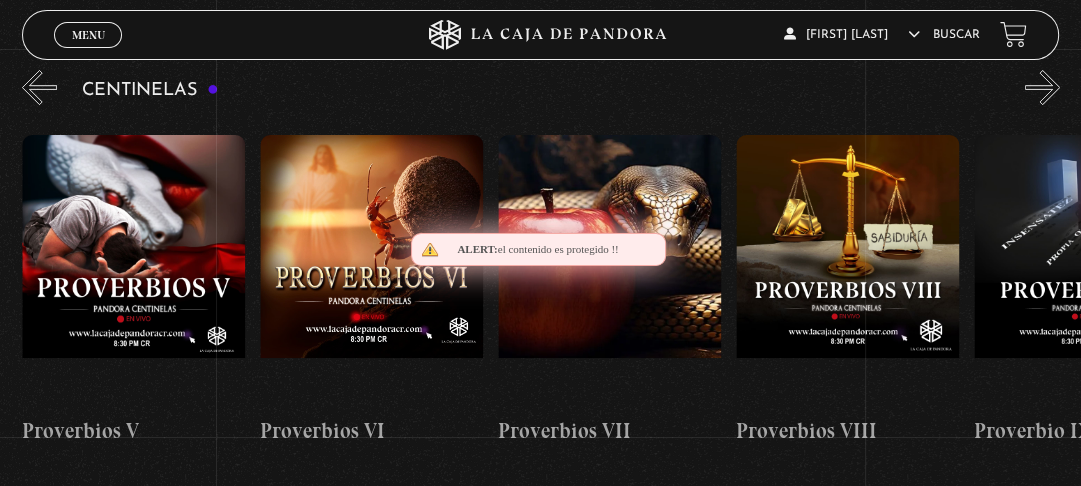 click on "»" at bounding box center (1042, 87) 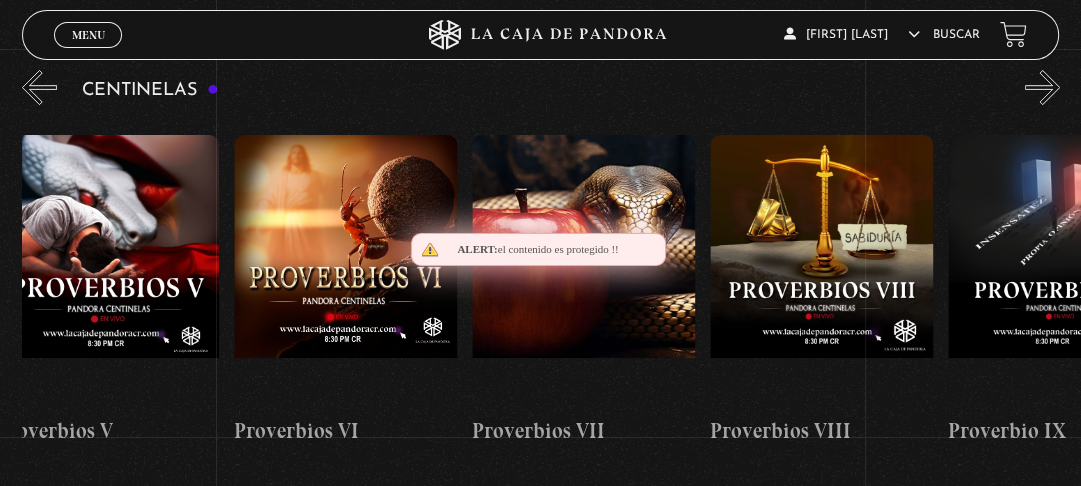 click on "»" at bounding box center (1042, 87) 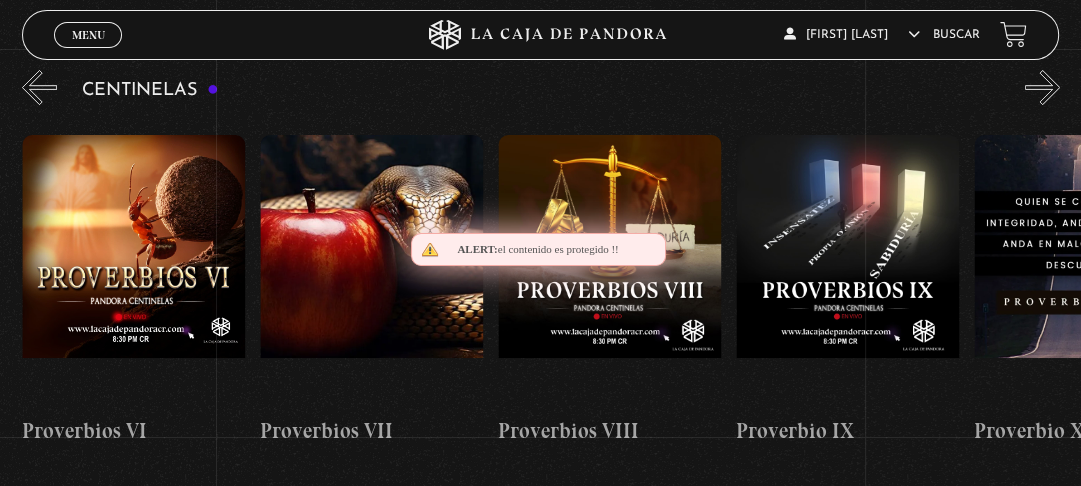 click on "»" at bounding box center (1042, 87) 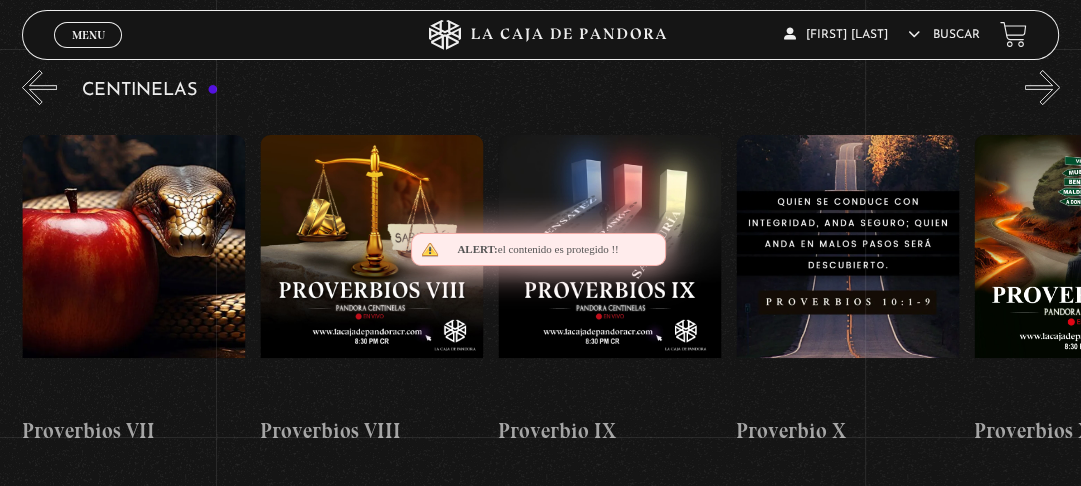 click on "»" at bounding box center (1042, 87) 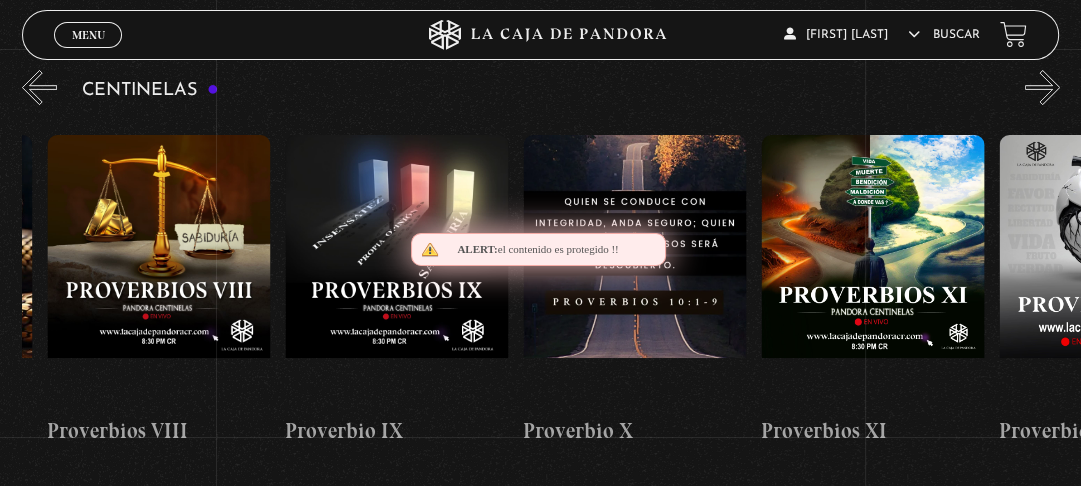 click on "»" at bounding box center (1042, 87) 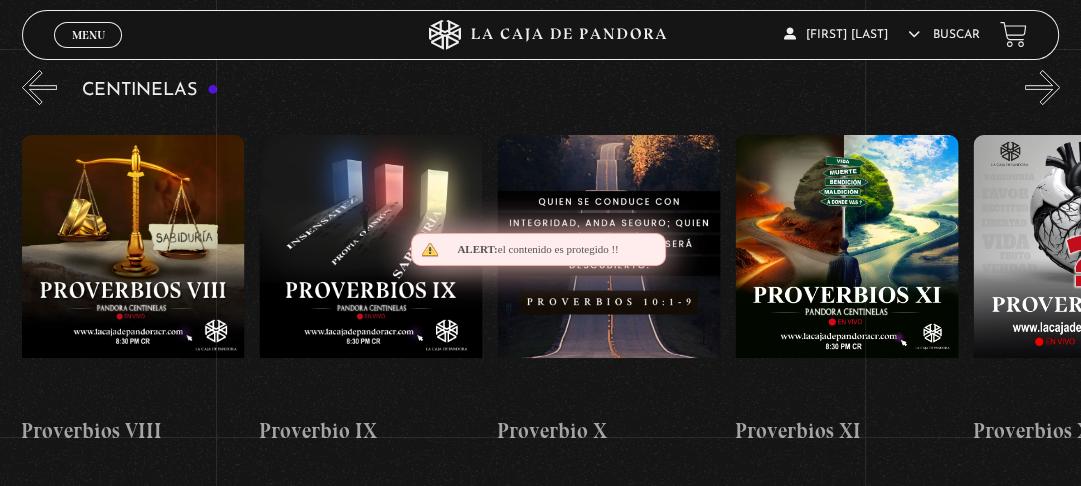 click on "»" at bounding box center [1042, 87] 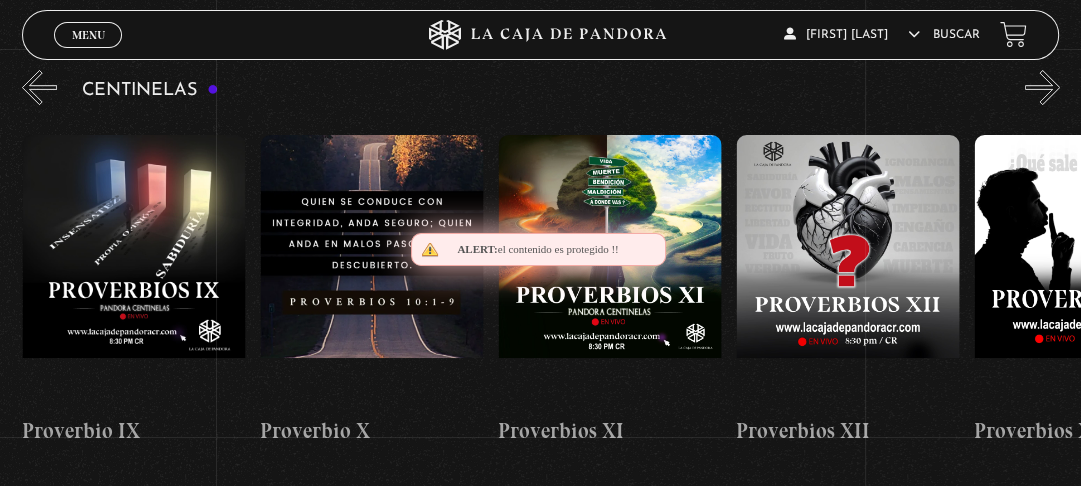 click on "»" at bounding box center [1042, 87] 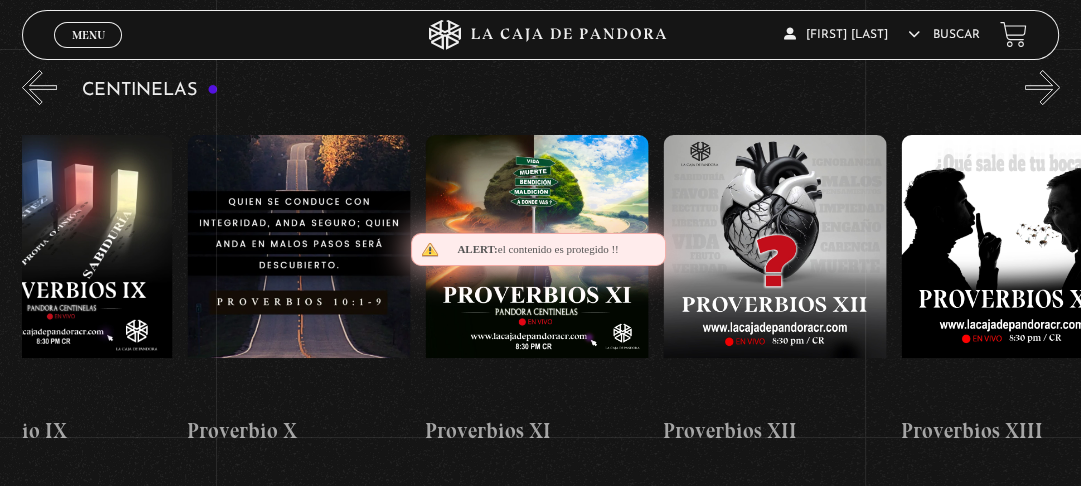 click on "»" at bounding box center [1042, 87] 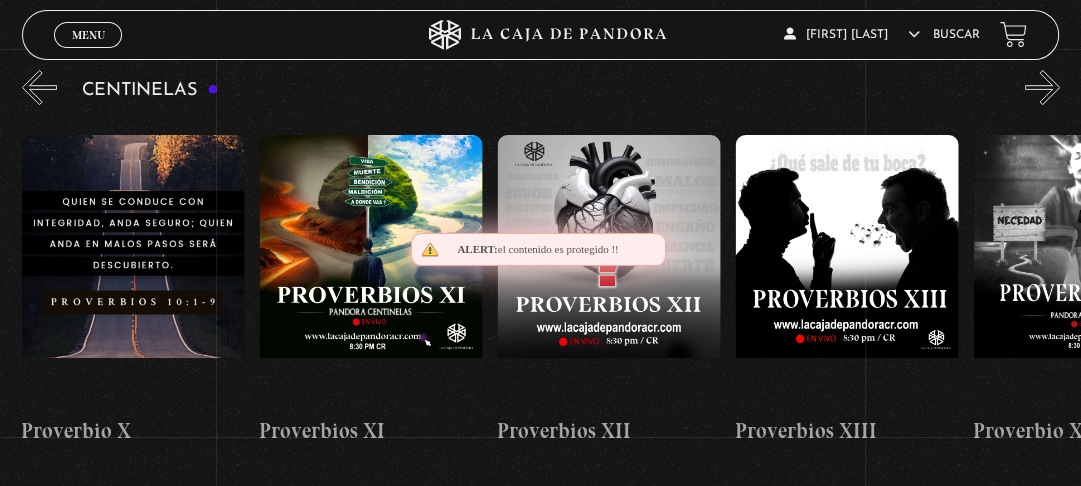 click on "»" at bounding box center [1042, 87] 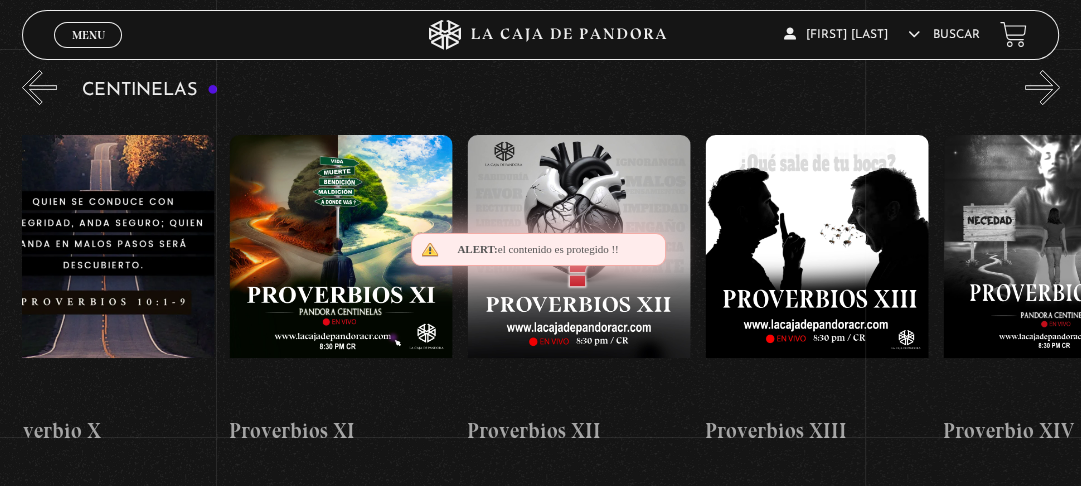click on "»" at bounding box center [1042, 87] 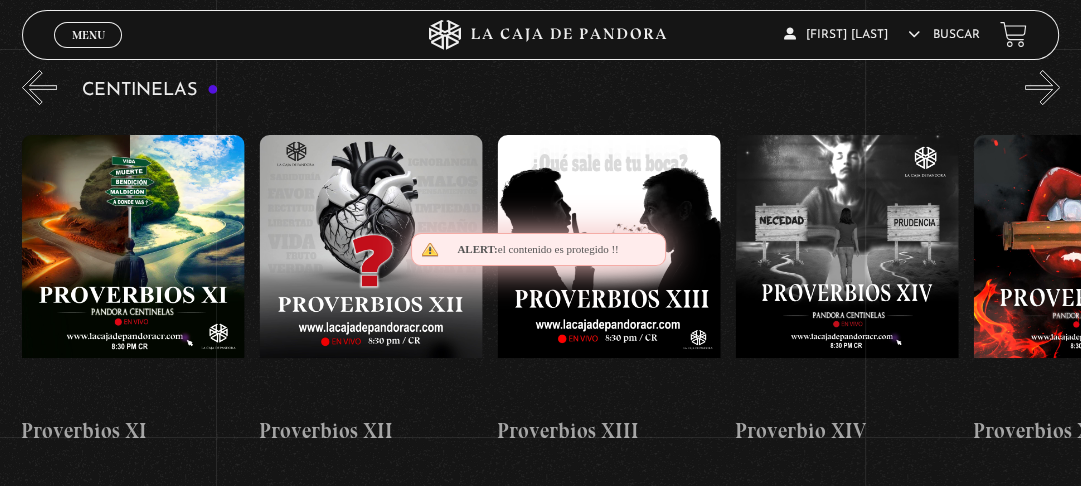 click on "»" at bounding box center (1042, 87) 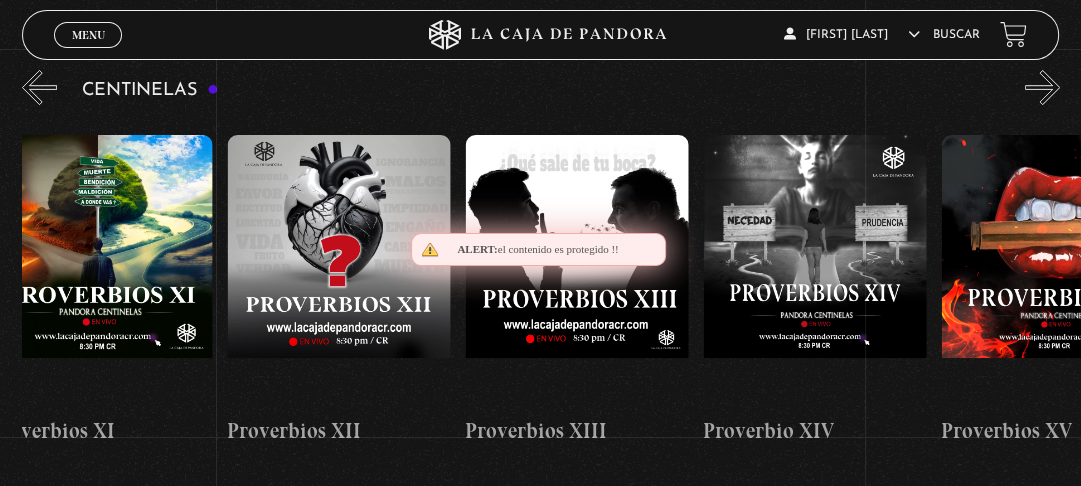 click on "»" at bounding box center [1042, 87] 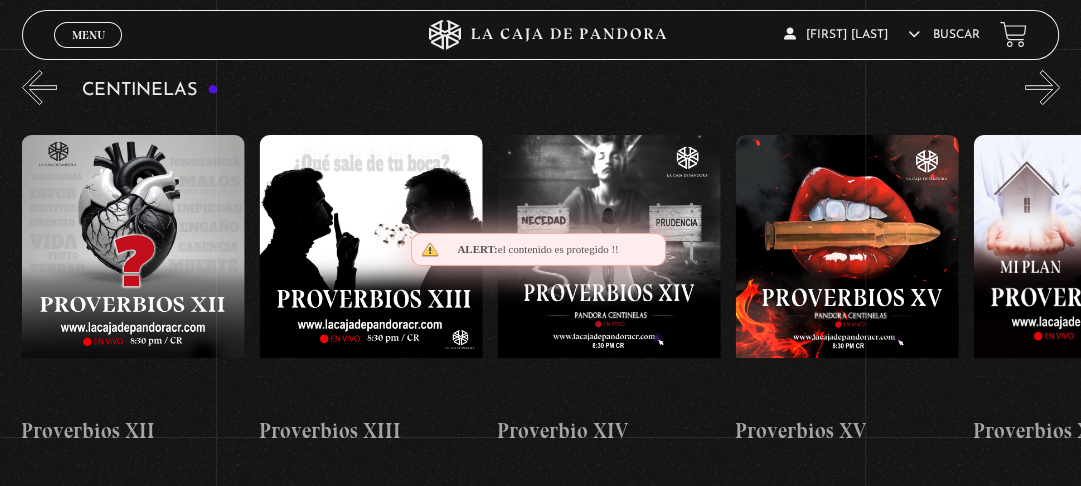 click on "»" at bounding box center (1042, 87) 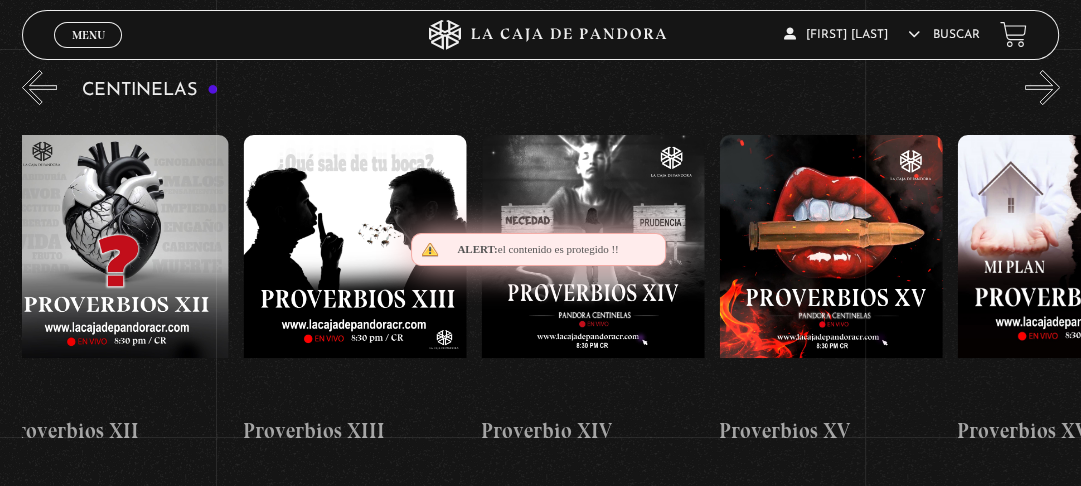 click on "»" at bounding box center [1042, 87] 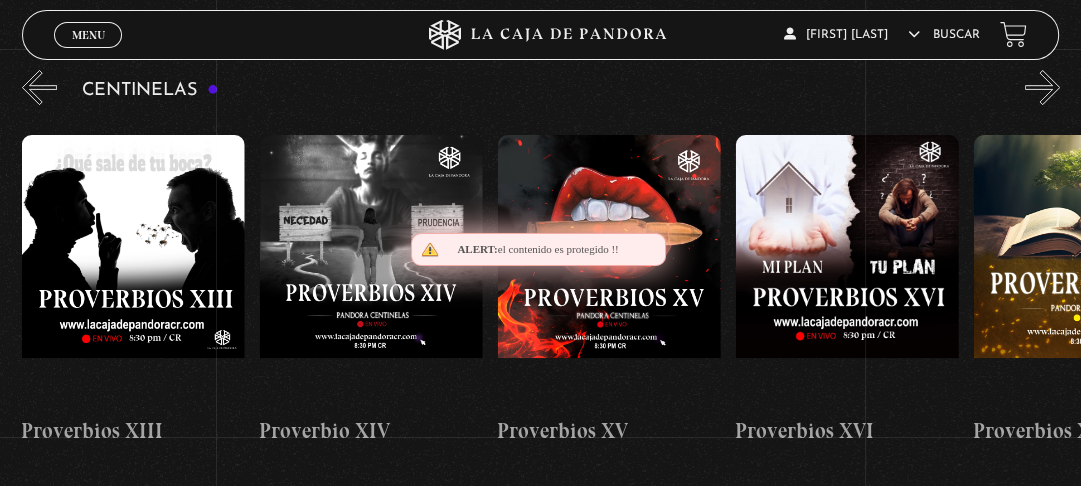 click on "»" at bounding box center (1042, 87) 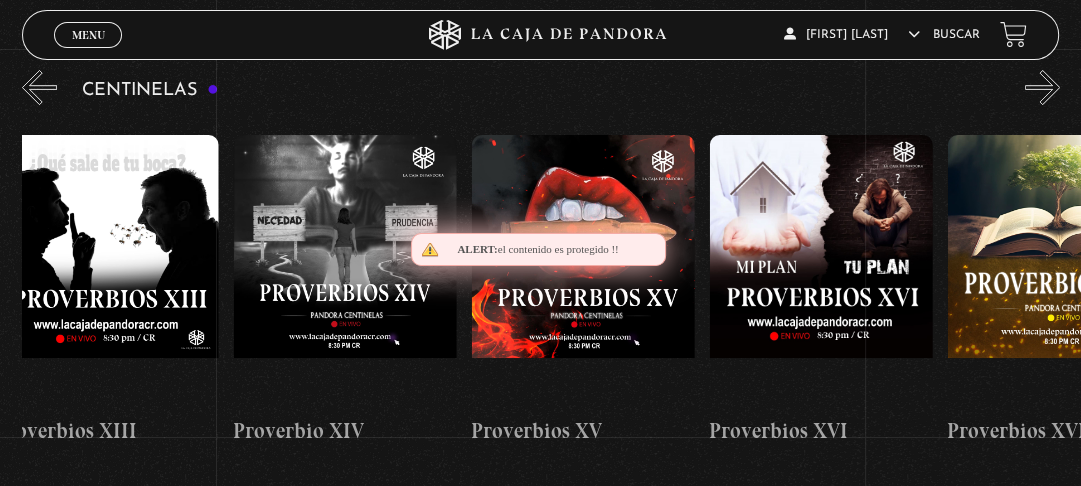 click on "»" at bounding box center (1042, 87) 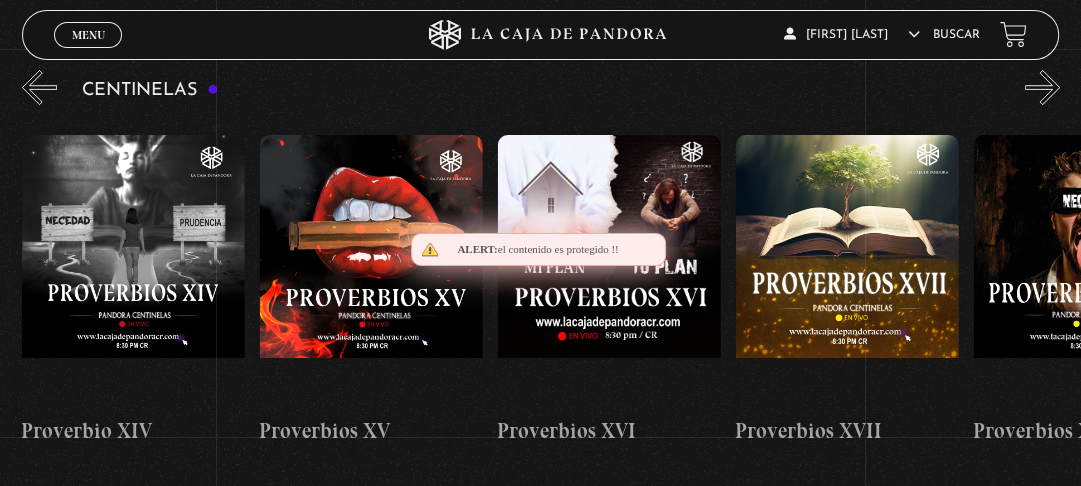 click on "»" at bounding box center (1042, 87) 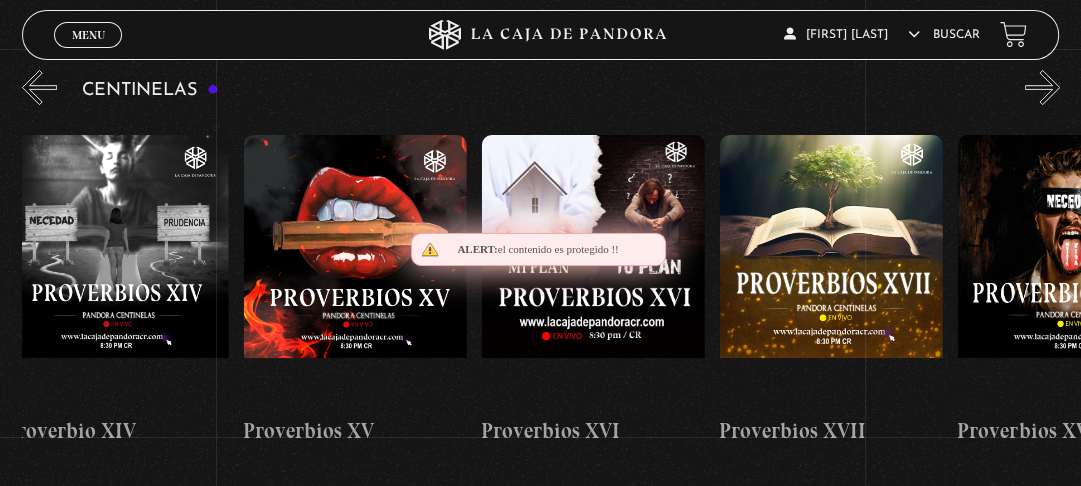 click on "»" at bounding box center (1042, 87) 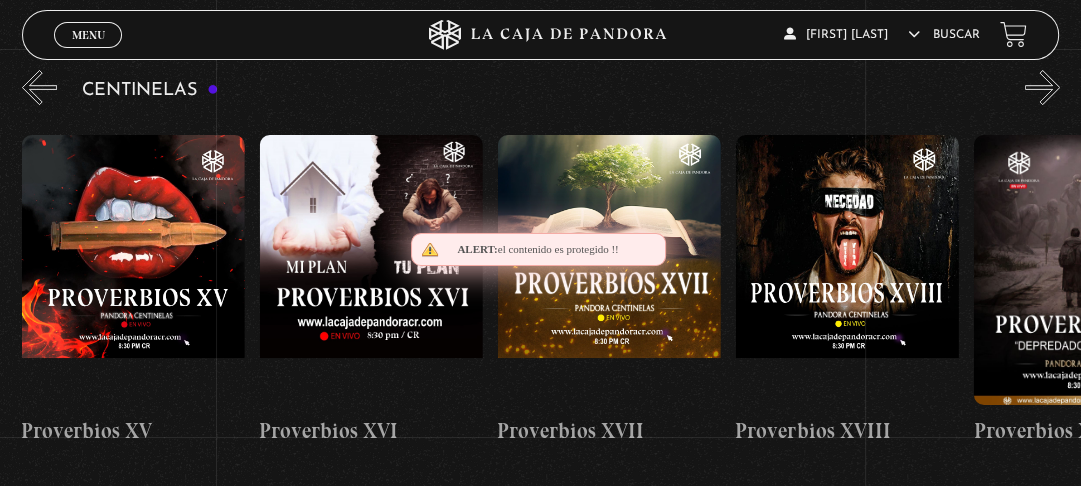 click on "»" at bounding box center [1042, 87] 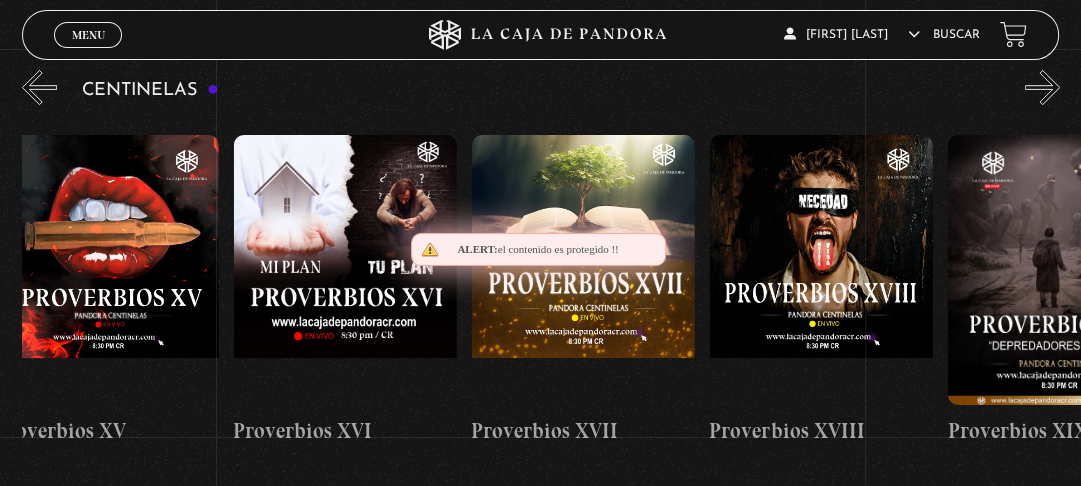 click on "»" at bounding box center [1042, 87] 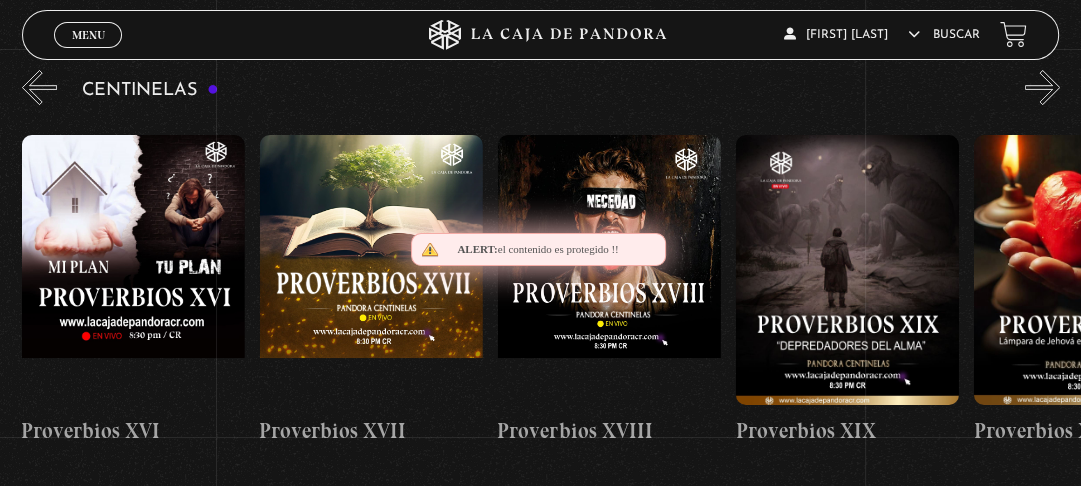 click on "»" at bounding box center [1042, 87] 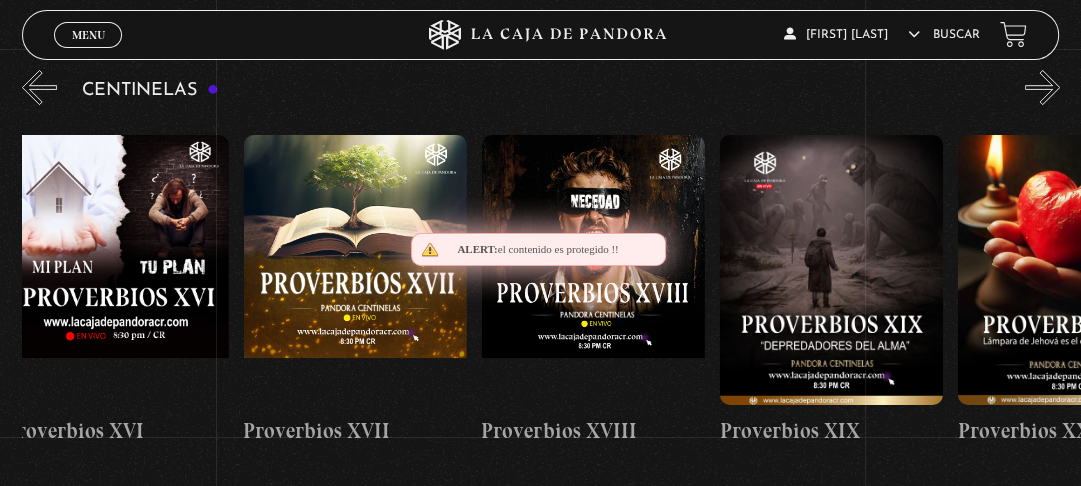 click on "»" at bounding box center [1042, 87] 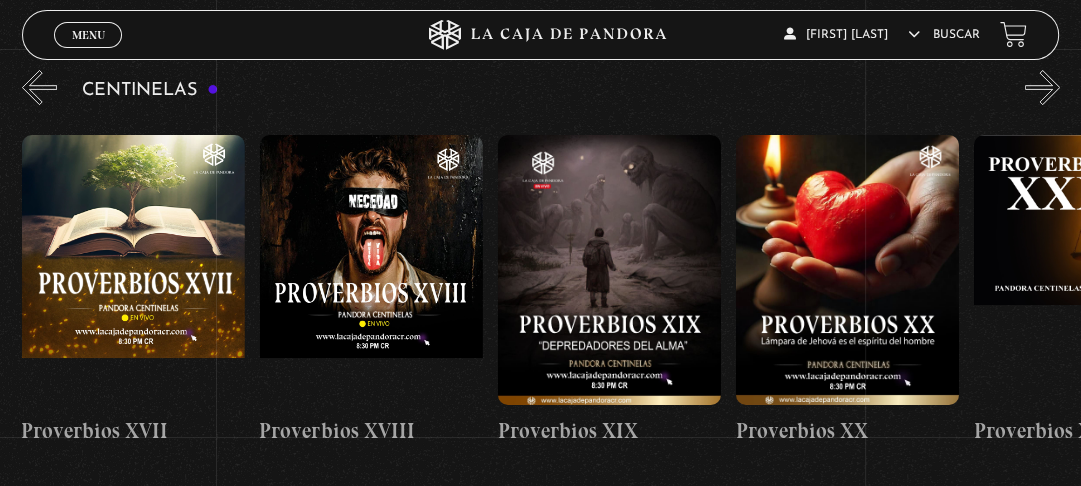 click on "»" at bounding box center (1042, 87) 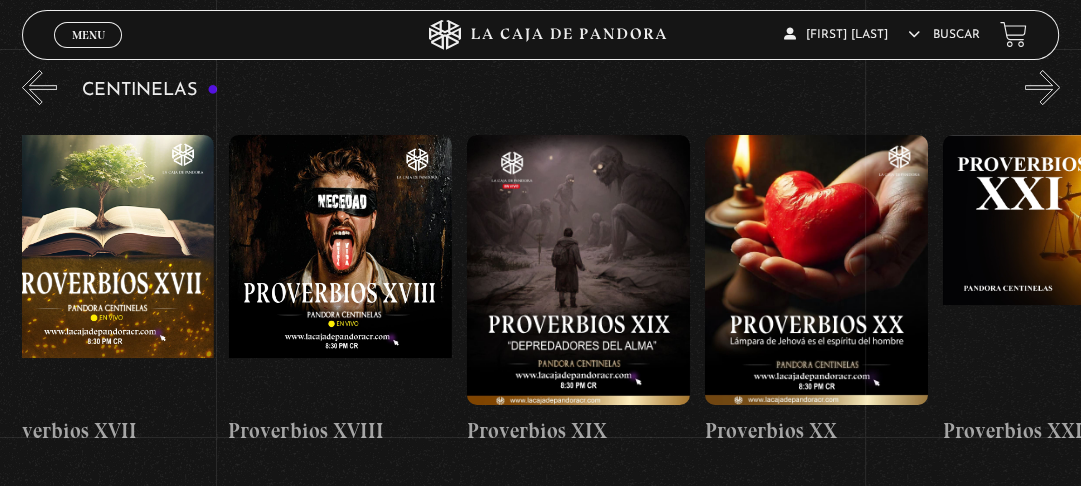 click on "»" at bounding box center [1042, 87] 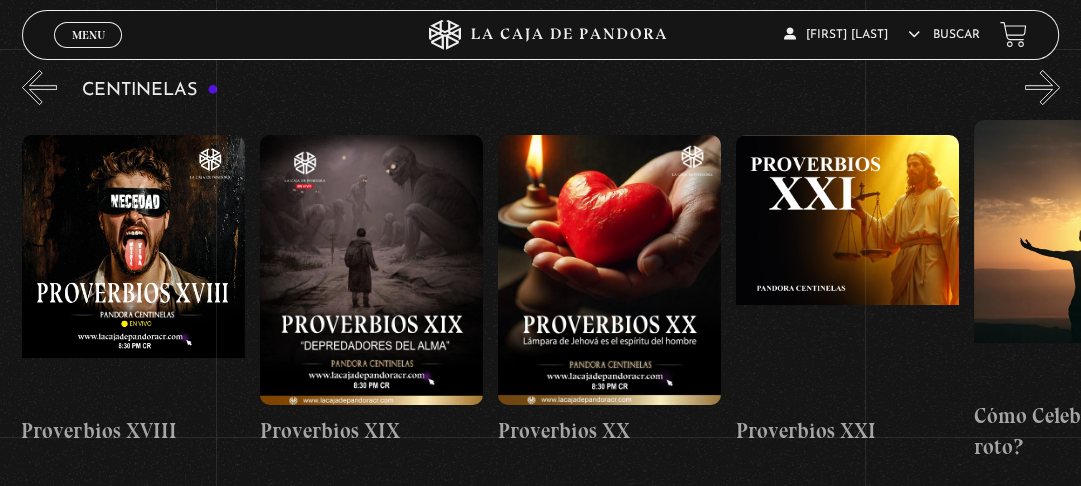 click on "»" at bounding box center (1042, 87) 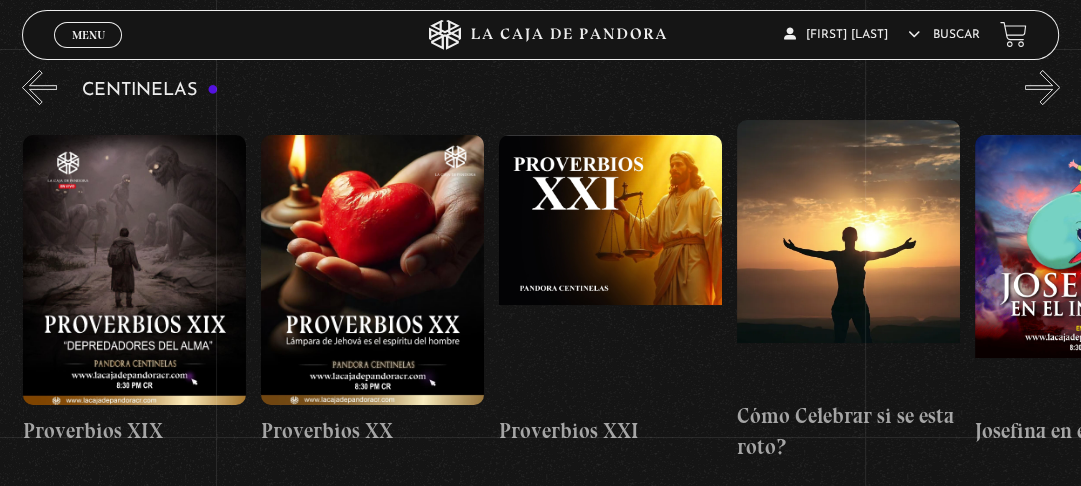 click on "»" at bounding box center (1042, 87) 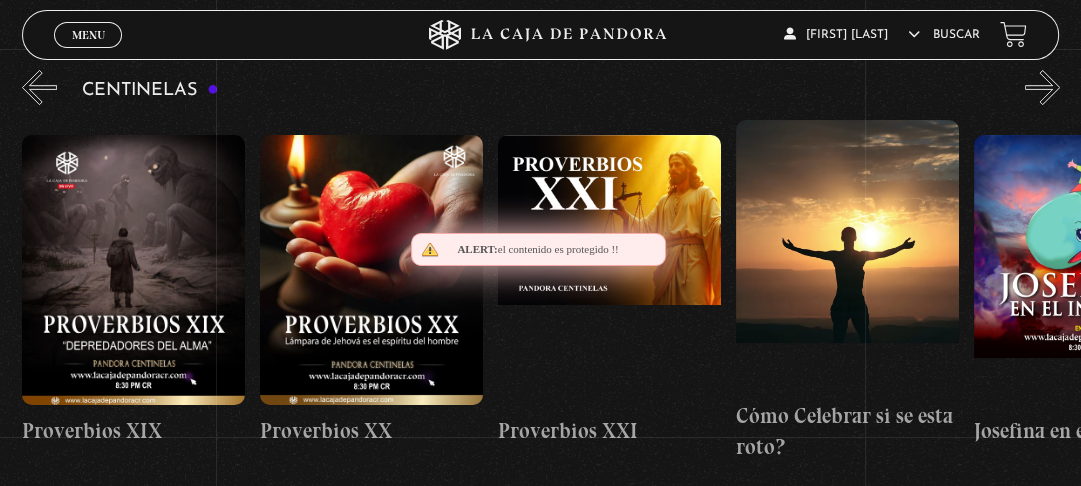 click on "»" at bounding box center [1042, 87] 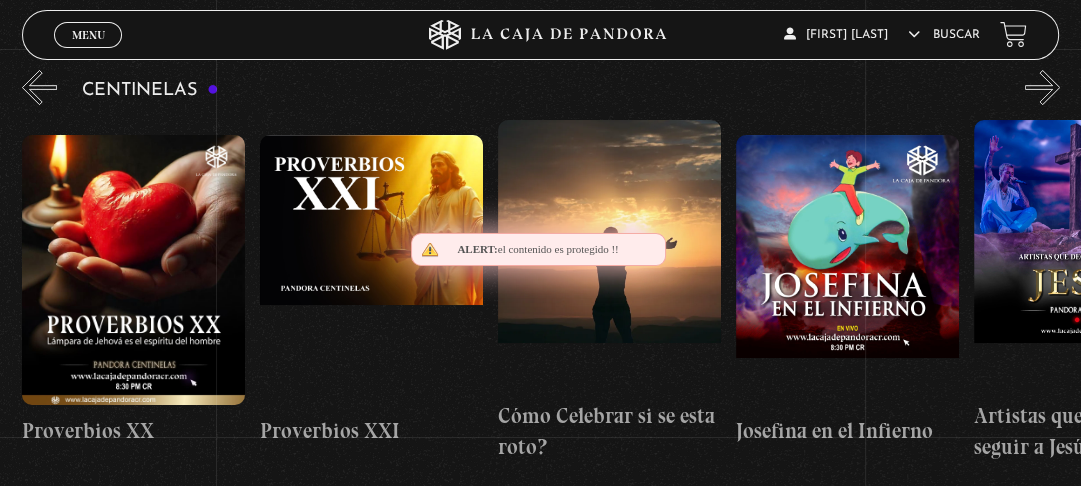 click on "»" at bounding box center (1042, 87) 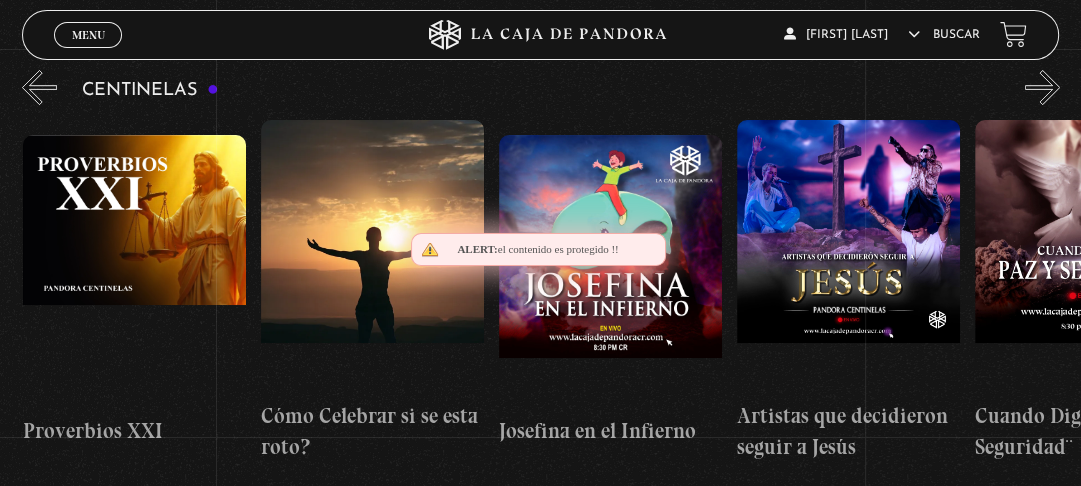 scroll, scrollTop: 0, scrollLeft: 5474, axis: horizontal 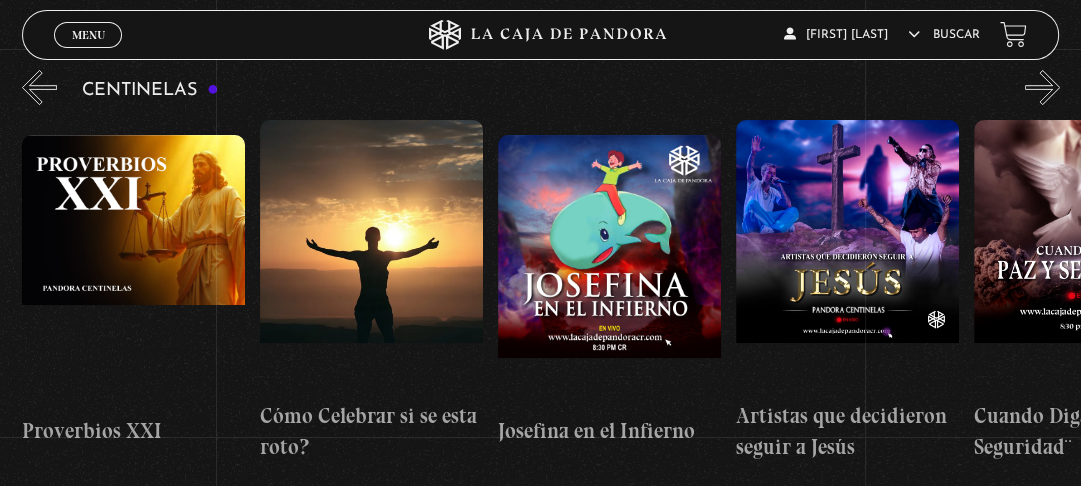 click on "»" at bounding box center [1042, 87] 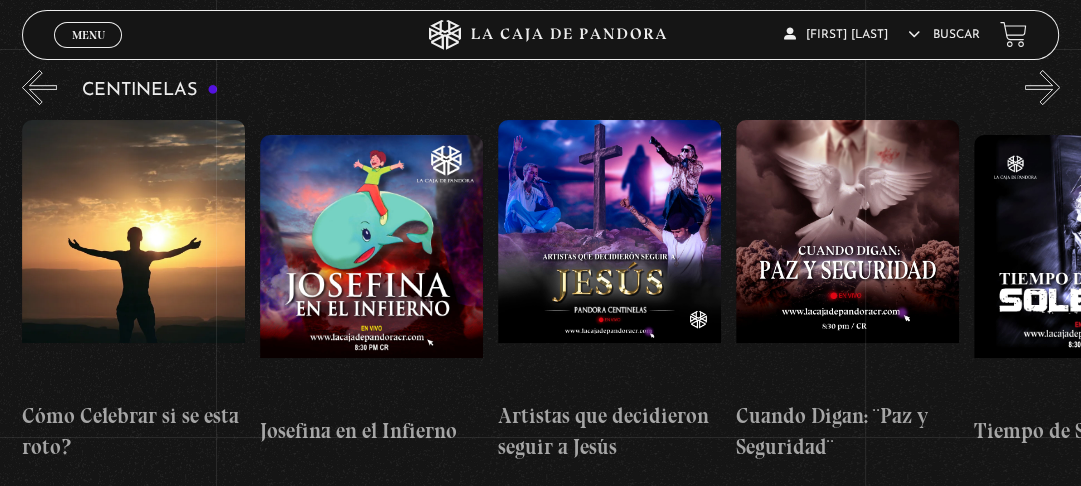 click on "»" at bounding box center (1042, 87) 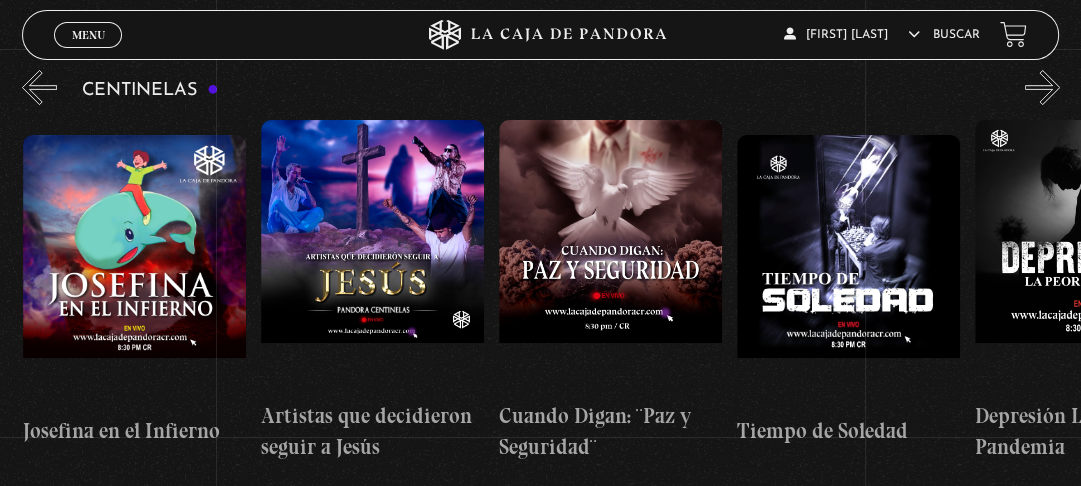 click on "»" at bounding box center (1042, 87) 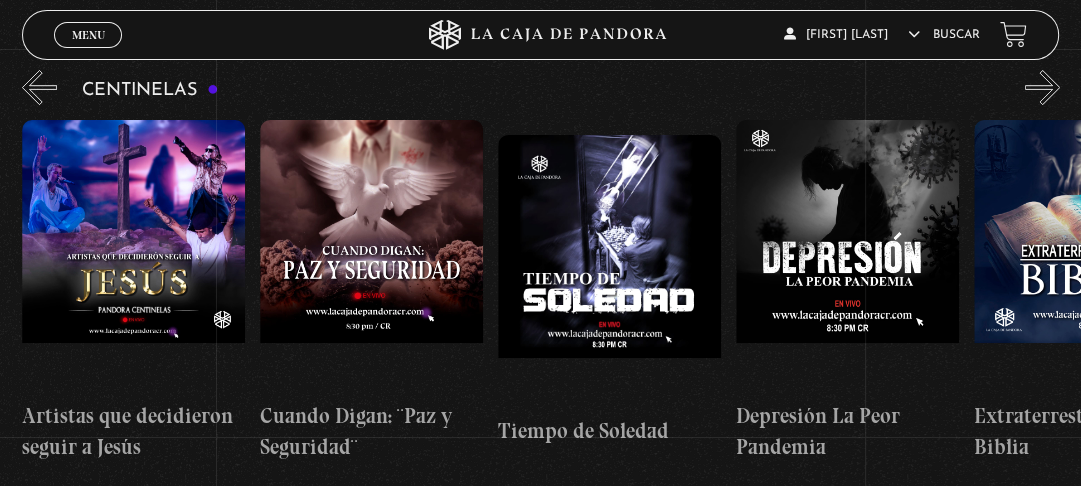 click on "»" at bounding box center [1042, 87] 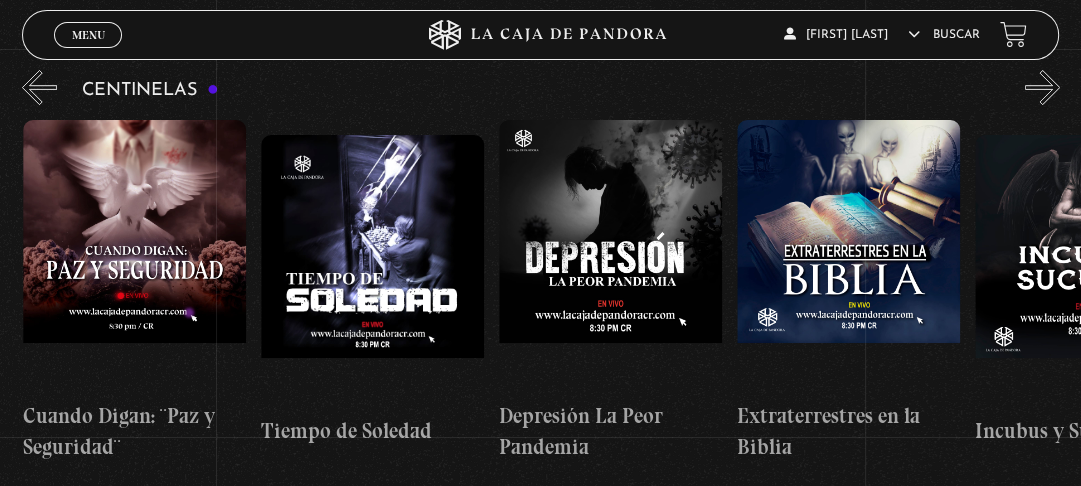 click on "»" at bounding box center [1042, 87] 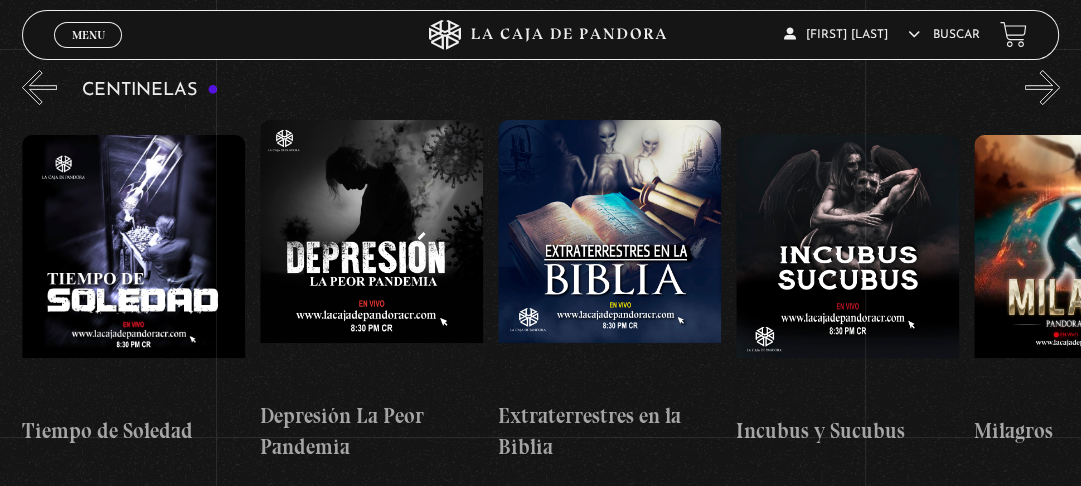 click on "»" at bounding box center [1042, 87] 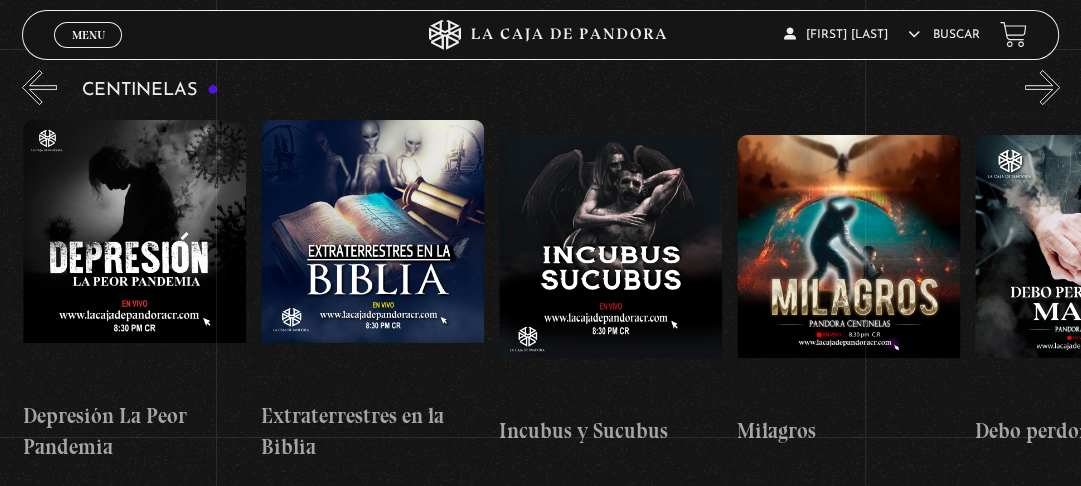 click on "»" at bounding box center (1042, 87) 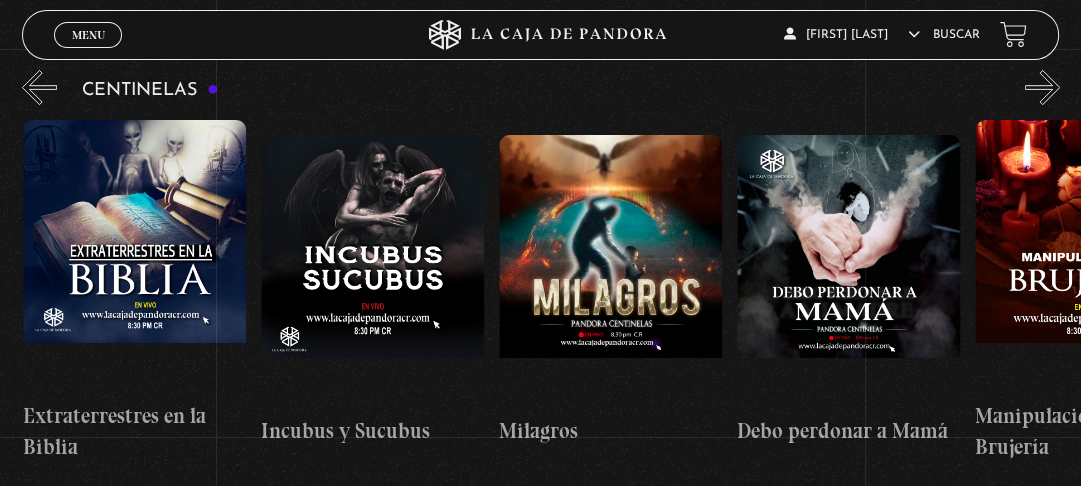 scroll, scrollTop: 0, scrollLeft: 7140, axis: horizontal 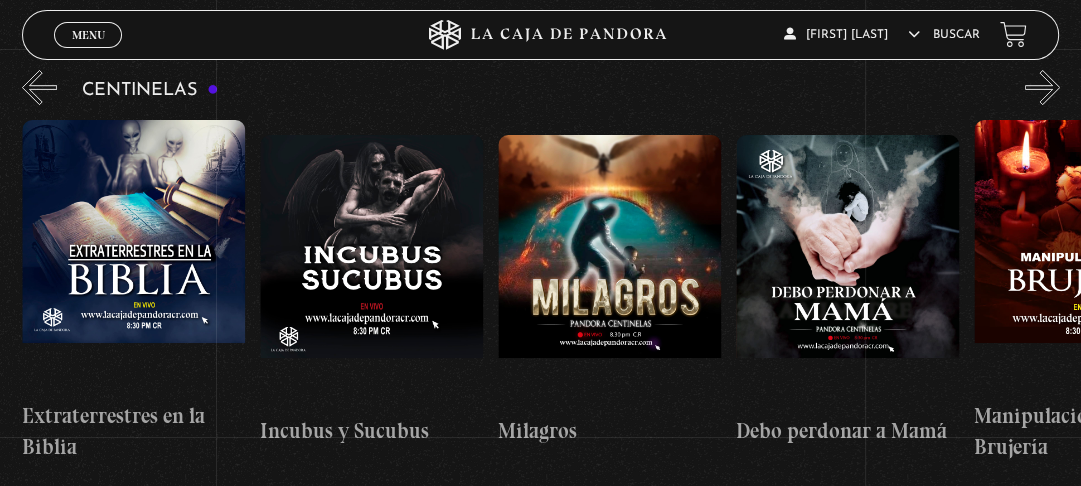 click on "»" at bounding box center (1042, 87) 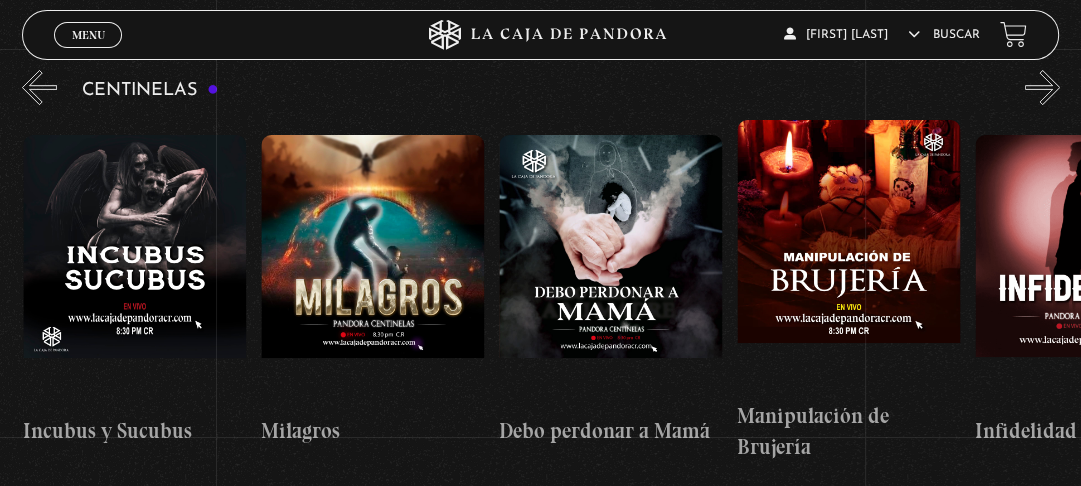 click on "»" at bounding box center [1042, 87] 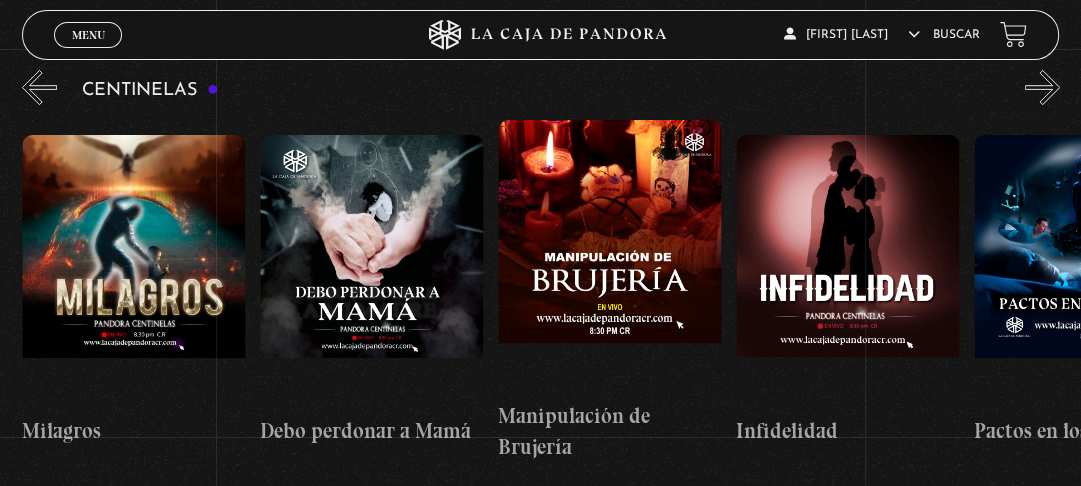 click on "»" at bounding box center (1042, 87) 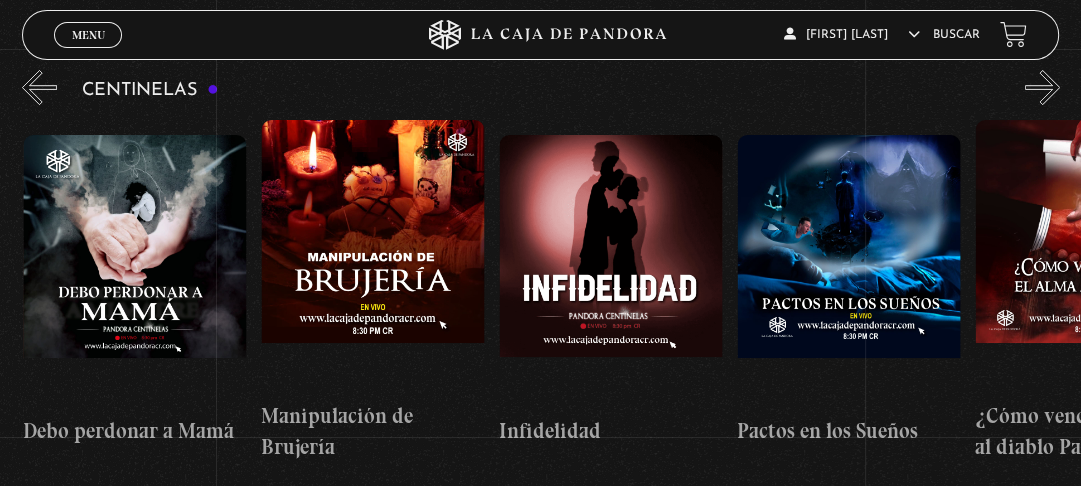 click on "»" at bounding box center (1042, 87) 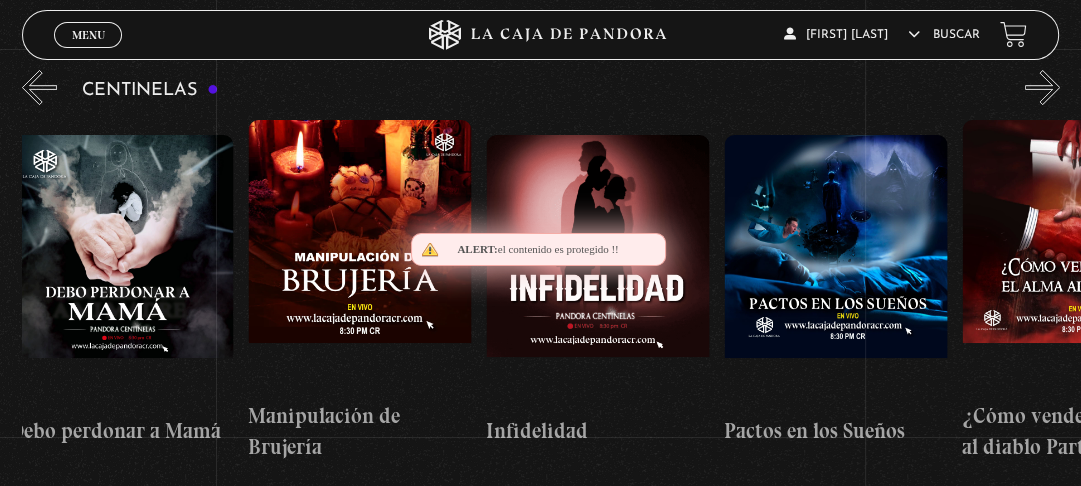 click on "»" at bounding box center [1042, 87] 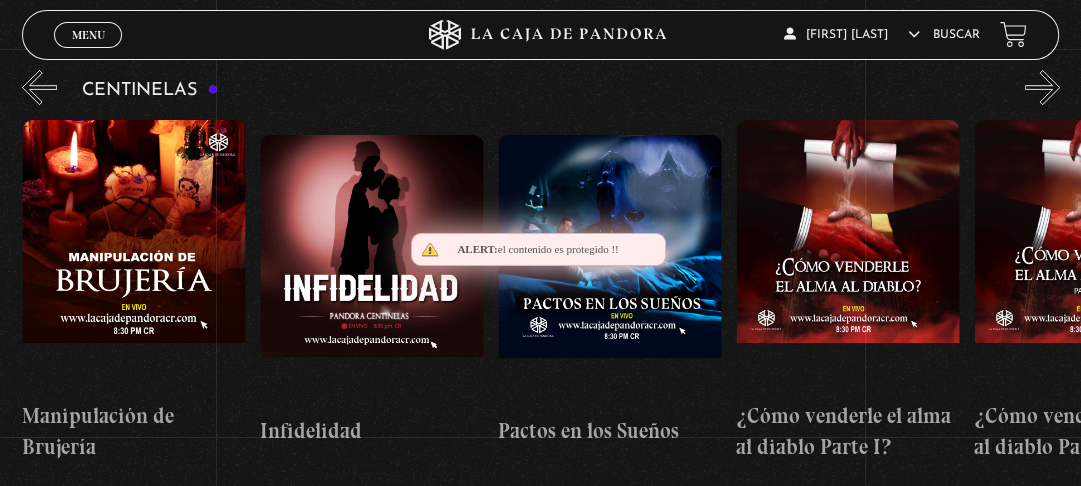 click on "»" at bounding box center [1042, 87] 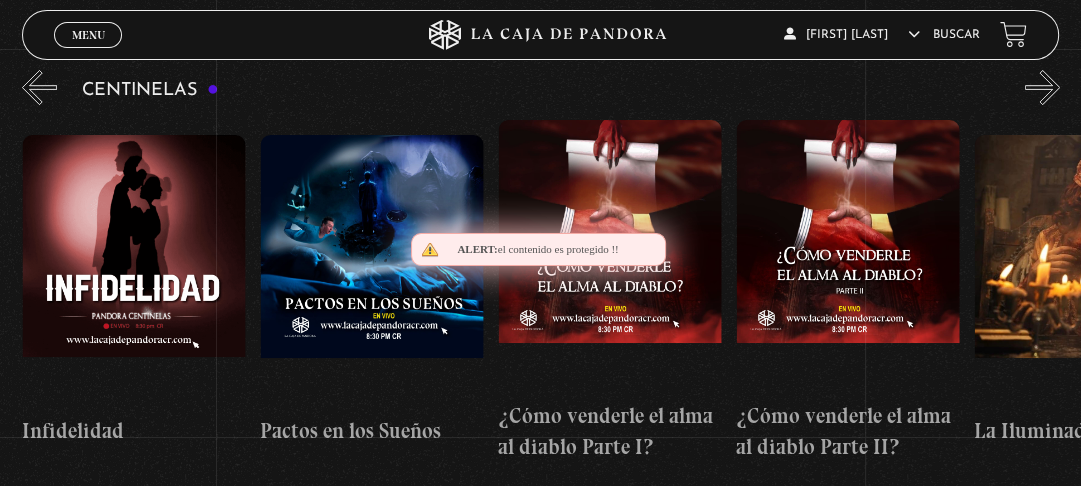 click on "»" at bounding box center (1042, 87) 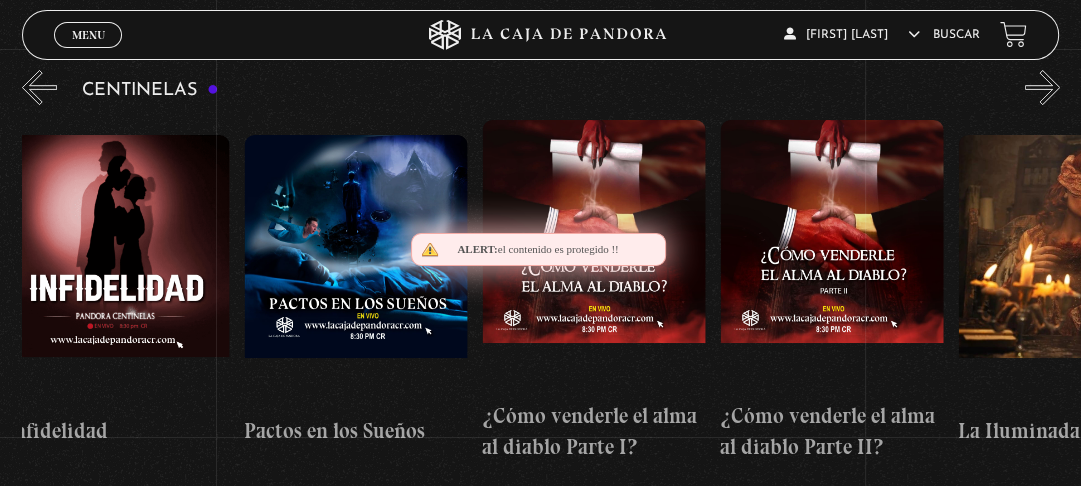 click on "»" at bounding box center (1042, 87) 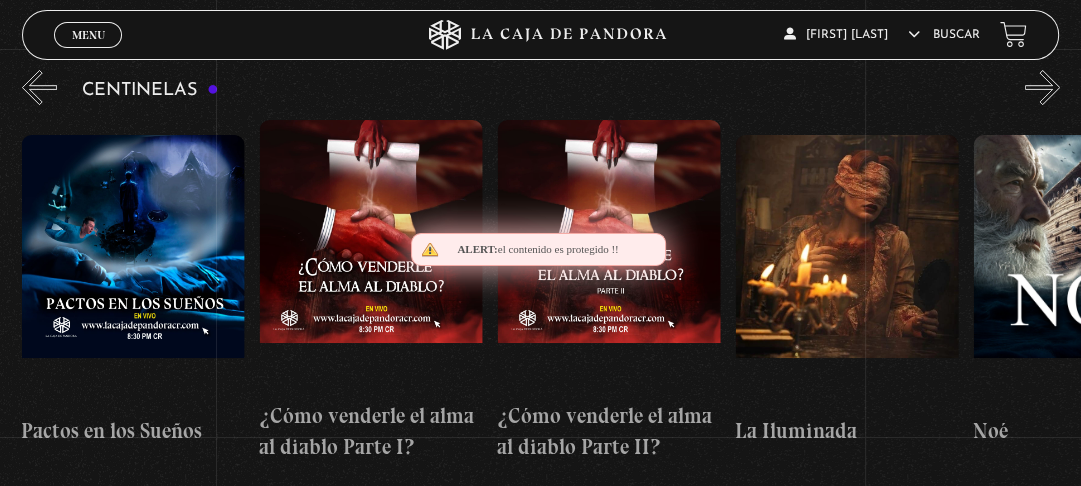 click on "»" at bounding box center [1042, 87] 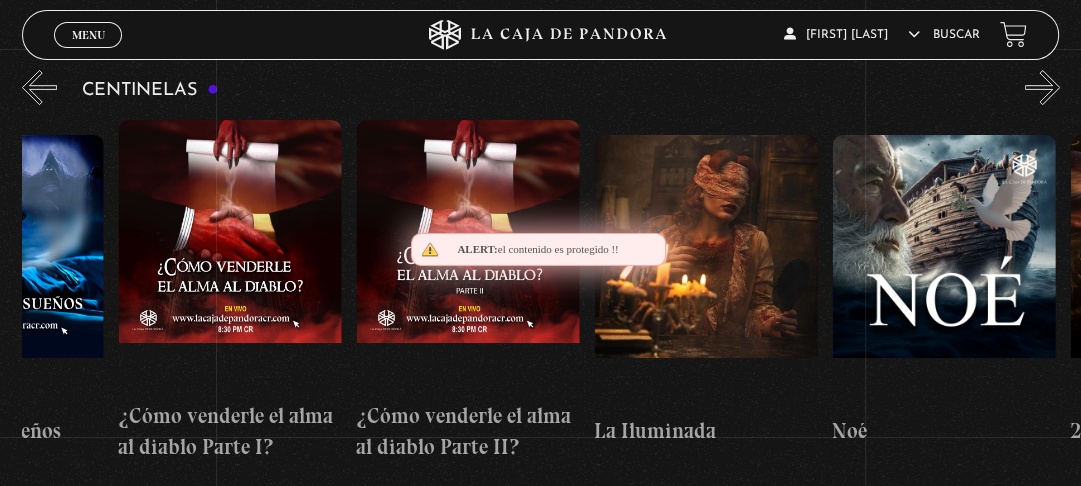 click on "»" at bounding box center [1042, 87] 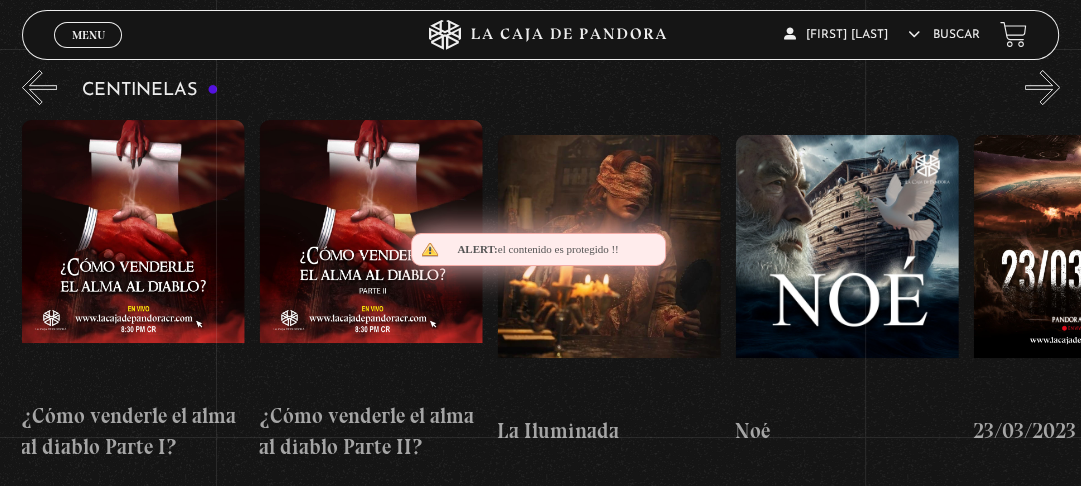 scroll, scrollTop: 0, scrollLeft: 8806, axis: horizontal 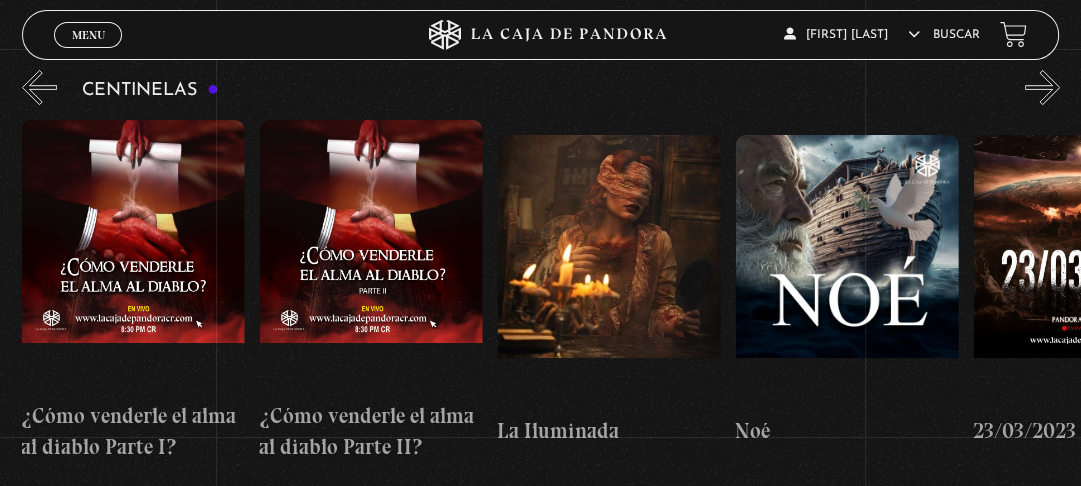 click at bounding box center (133, 255) 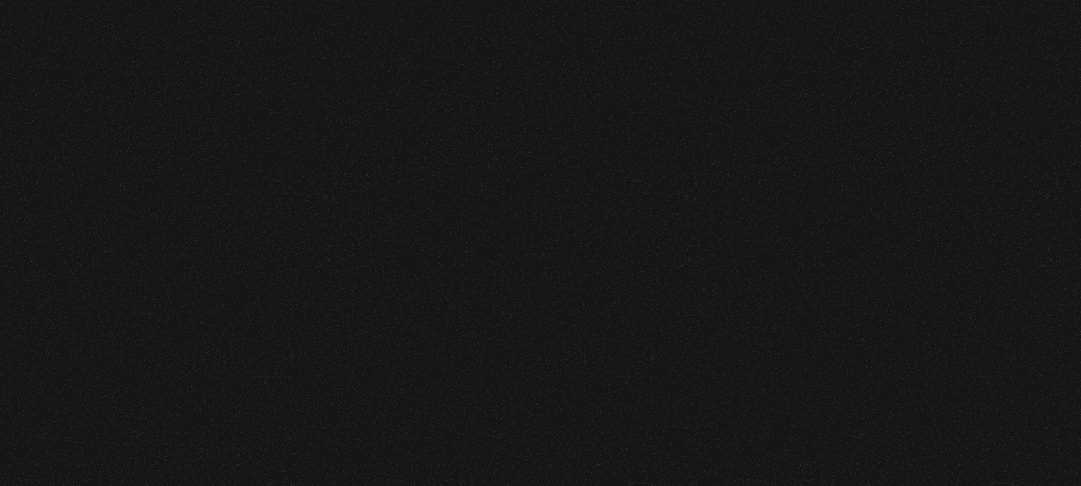 scroll, scrollTop: 0, scrollLeft: 0, axis: both 